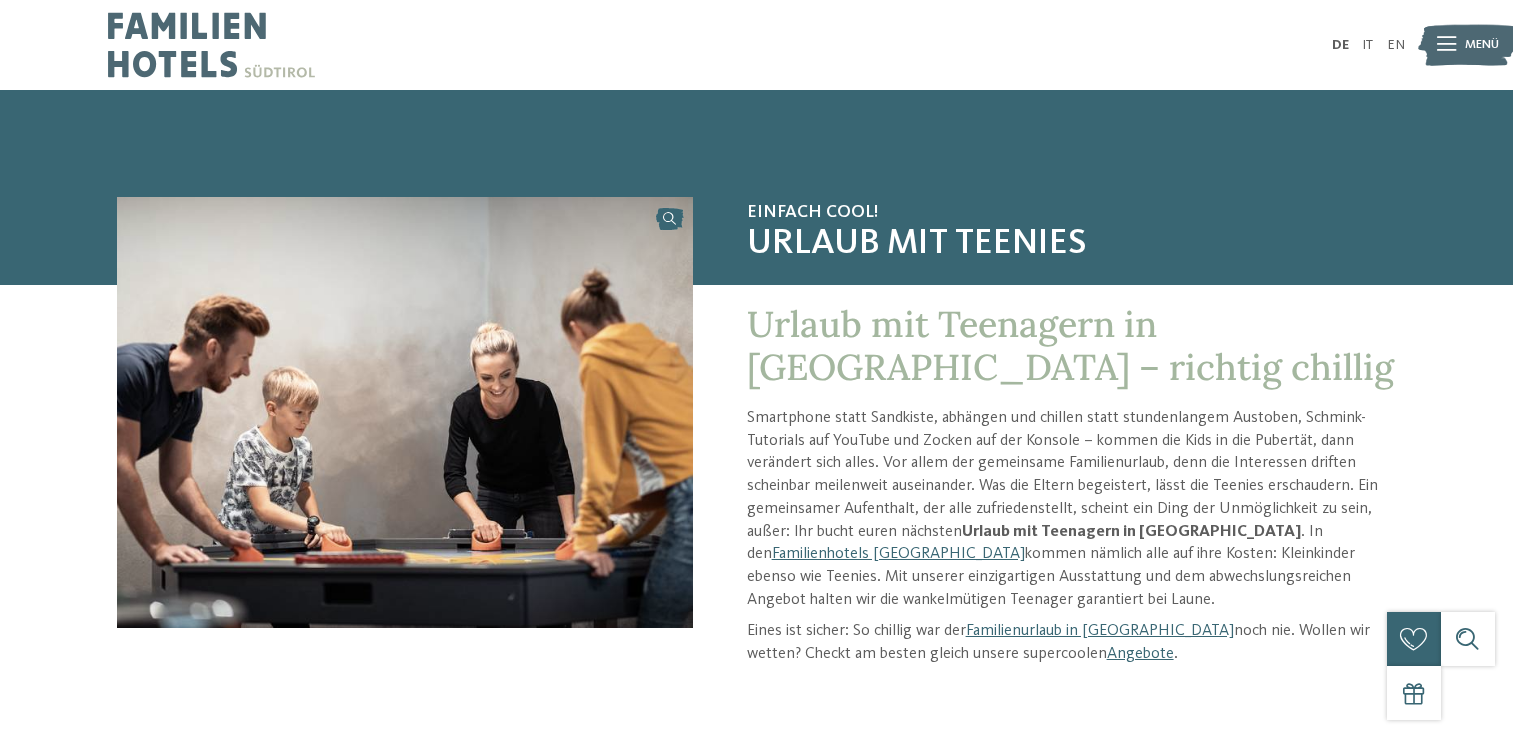 scroll, scrollTop: 0, scrollLeft: 0, axis: both 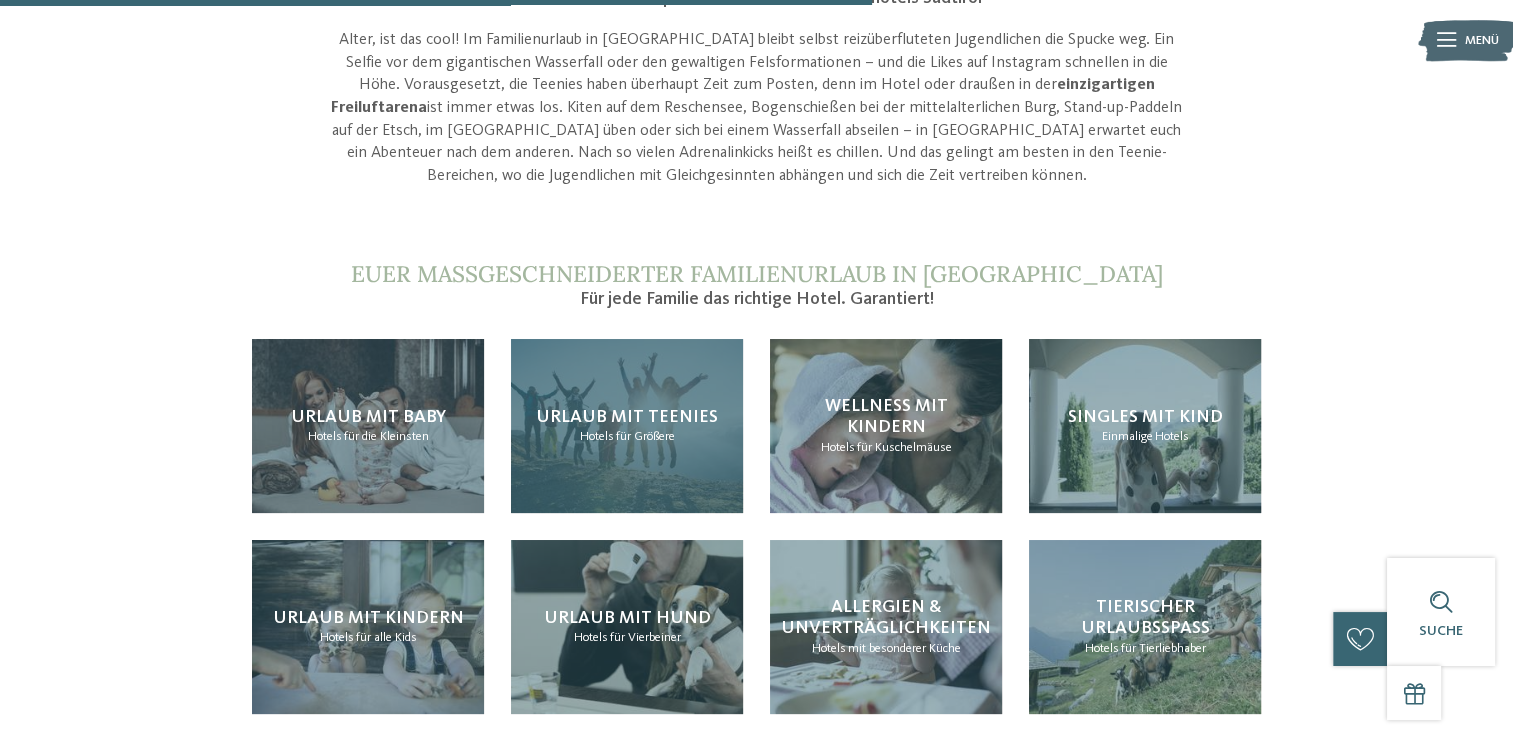 click on "Urlaub mit Teenies" at bounding box center [627, 417] 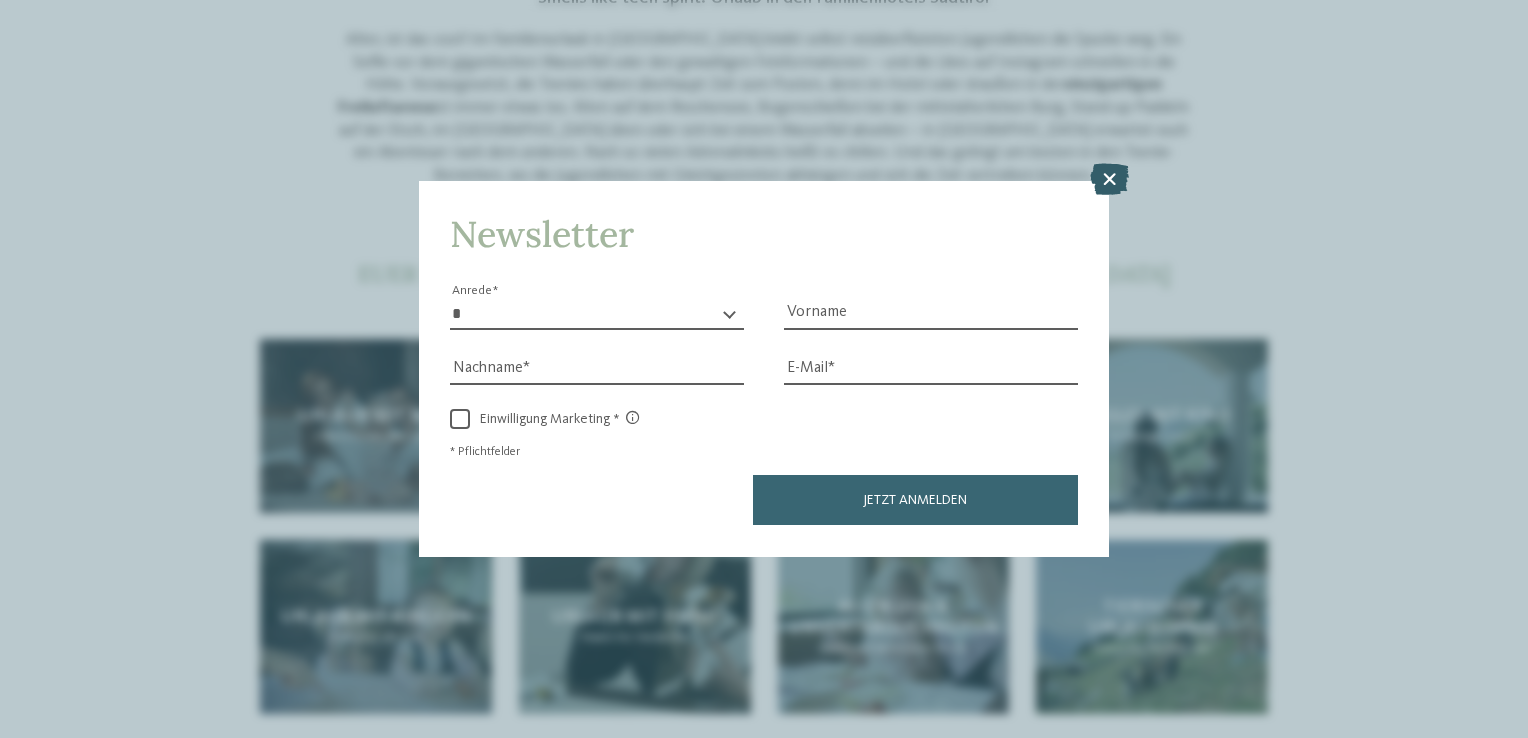click at bounding box center [1109, 180] 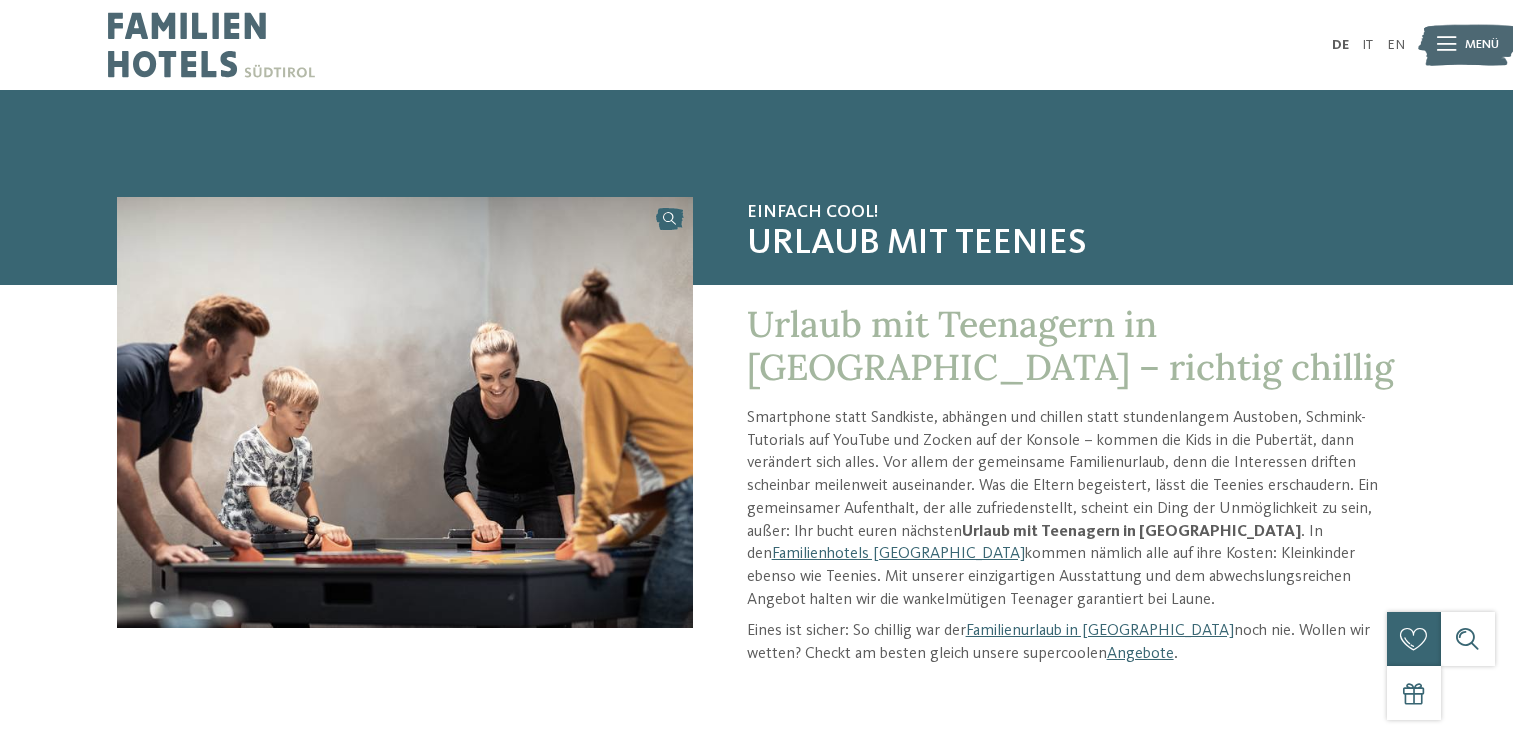 scroll, scrollTop: 0, scrollLeft: 0, axis: both 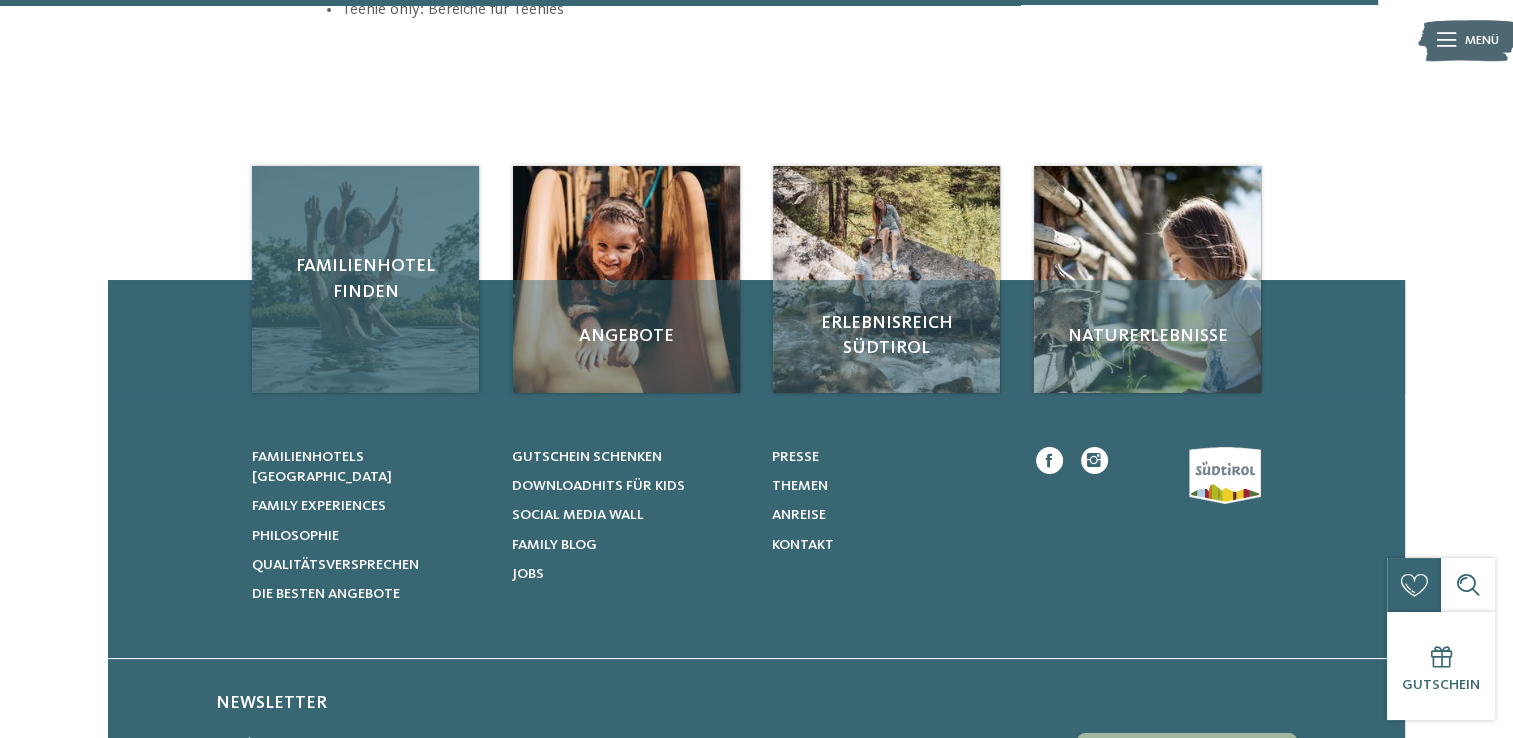 click on "Familienhotel finden" at bounding box center [365, 279] 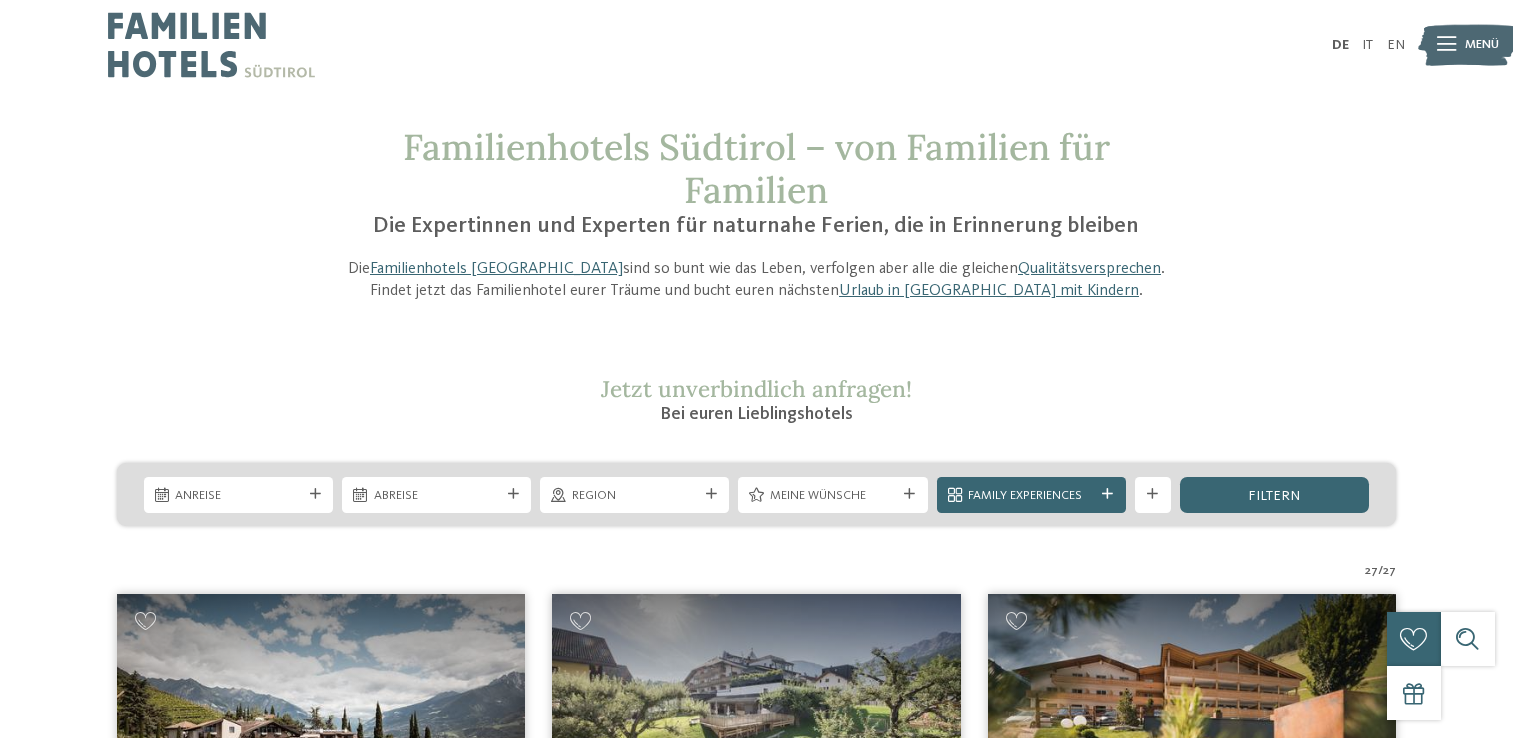 scroll, scrollTop: 150, scrollLeft: 0, axis: vertical 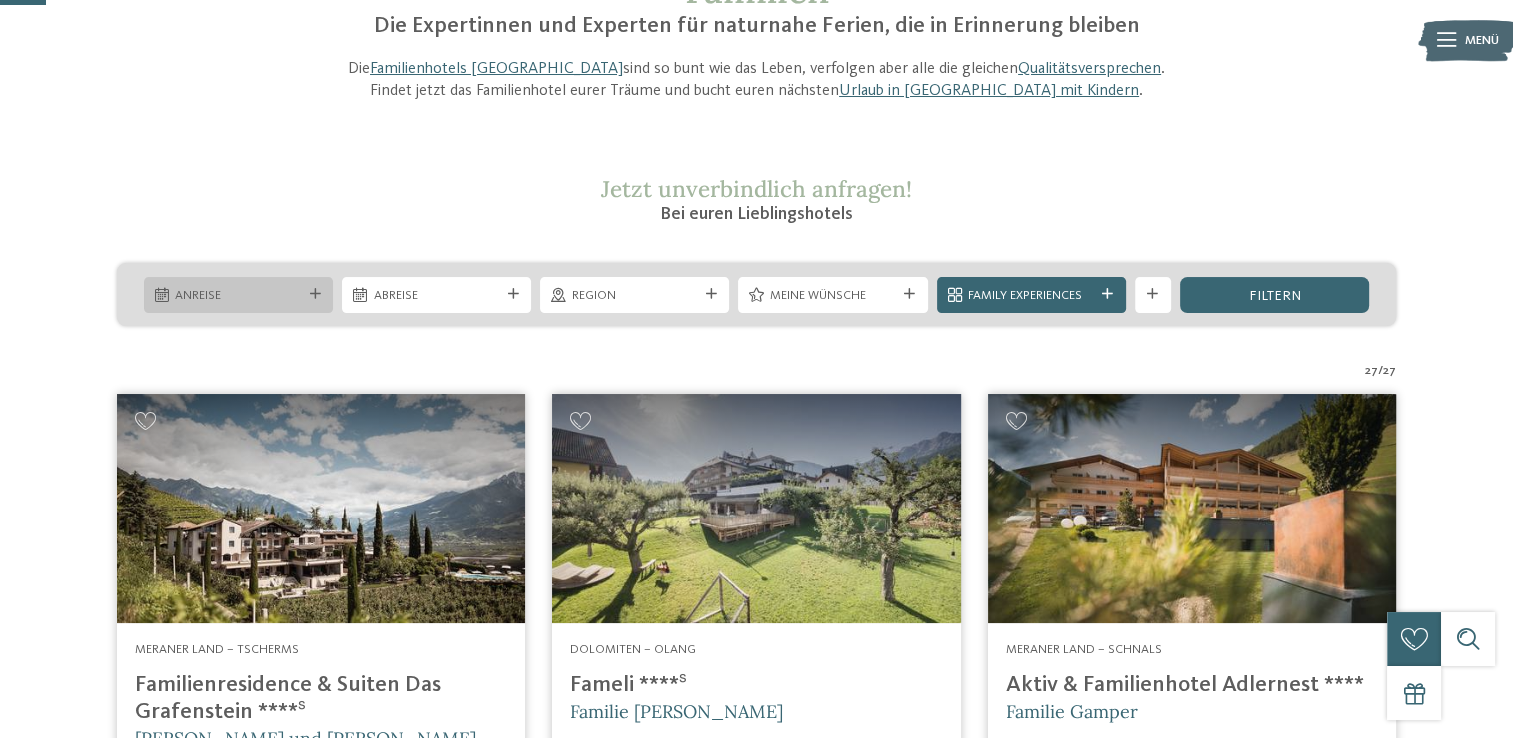 click at bounding box center (315, 294) 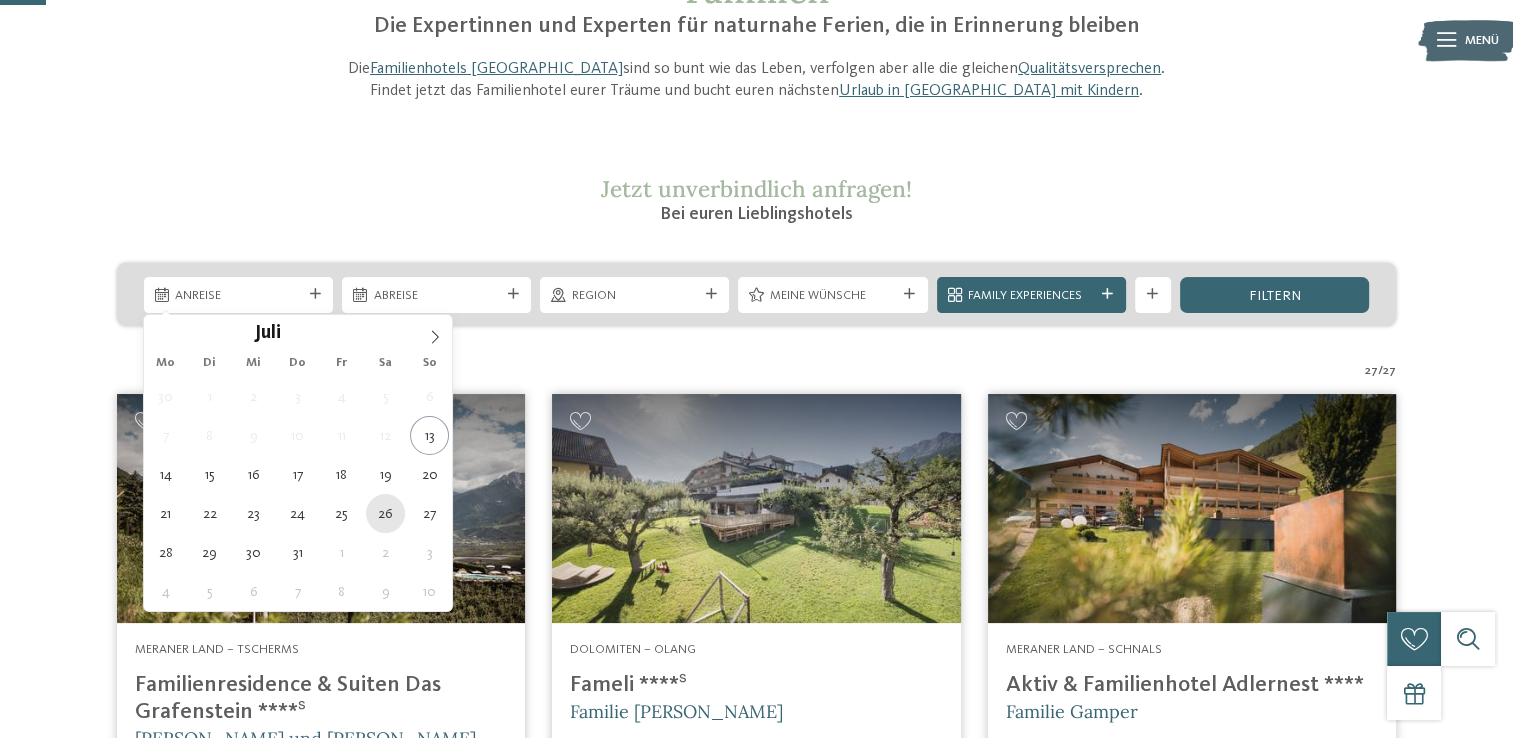 type on "26.07.2025" 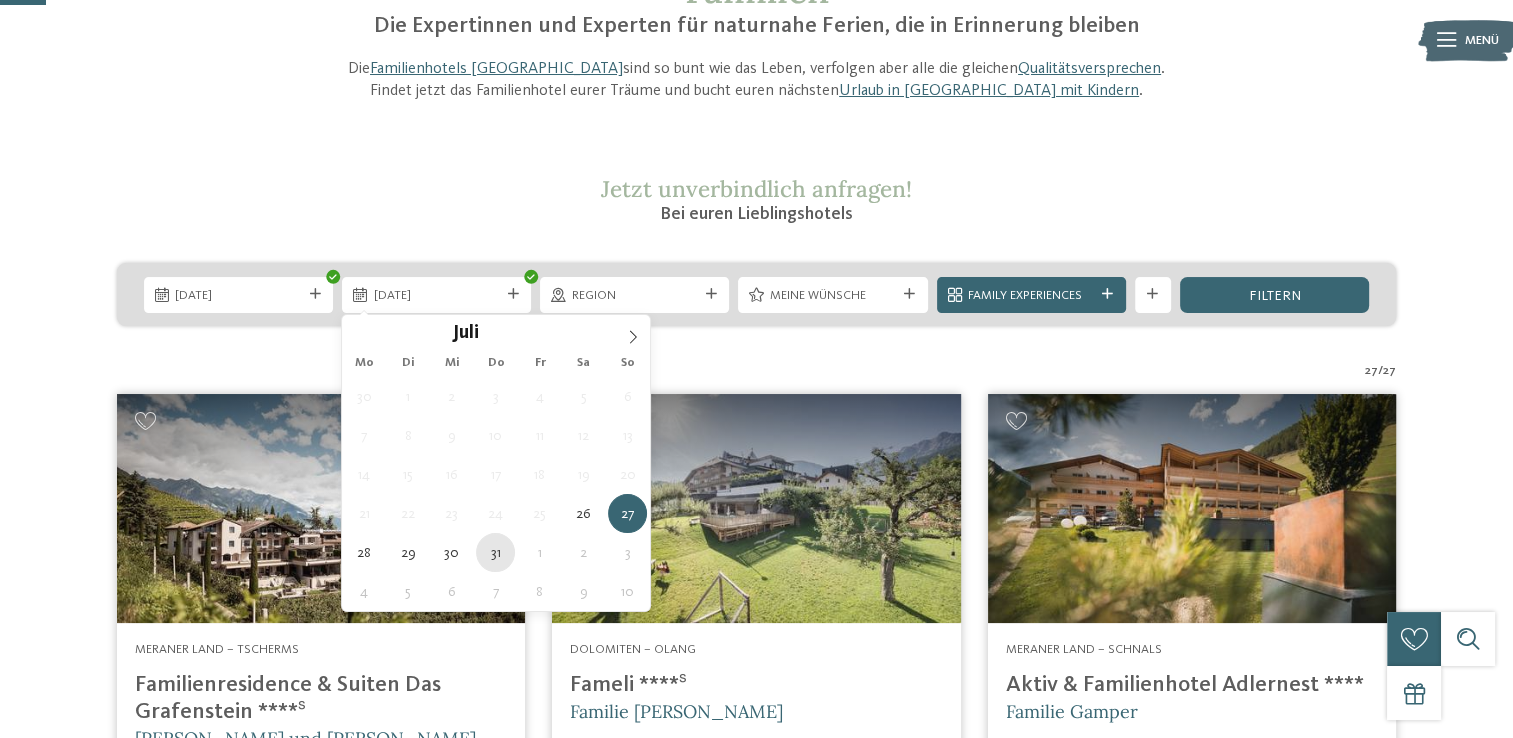 type on "31.07.2025" 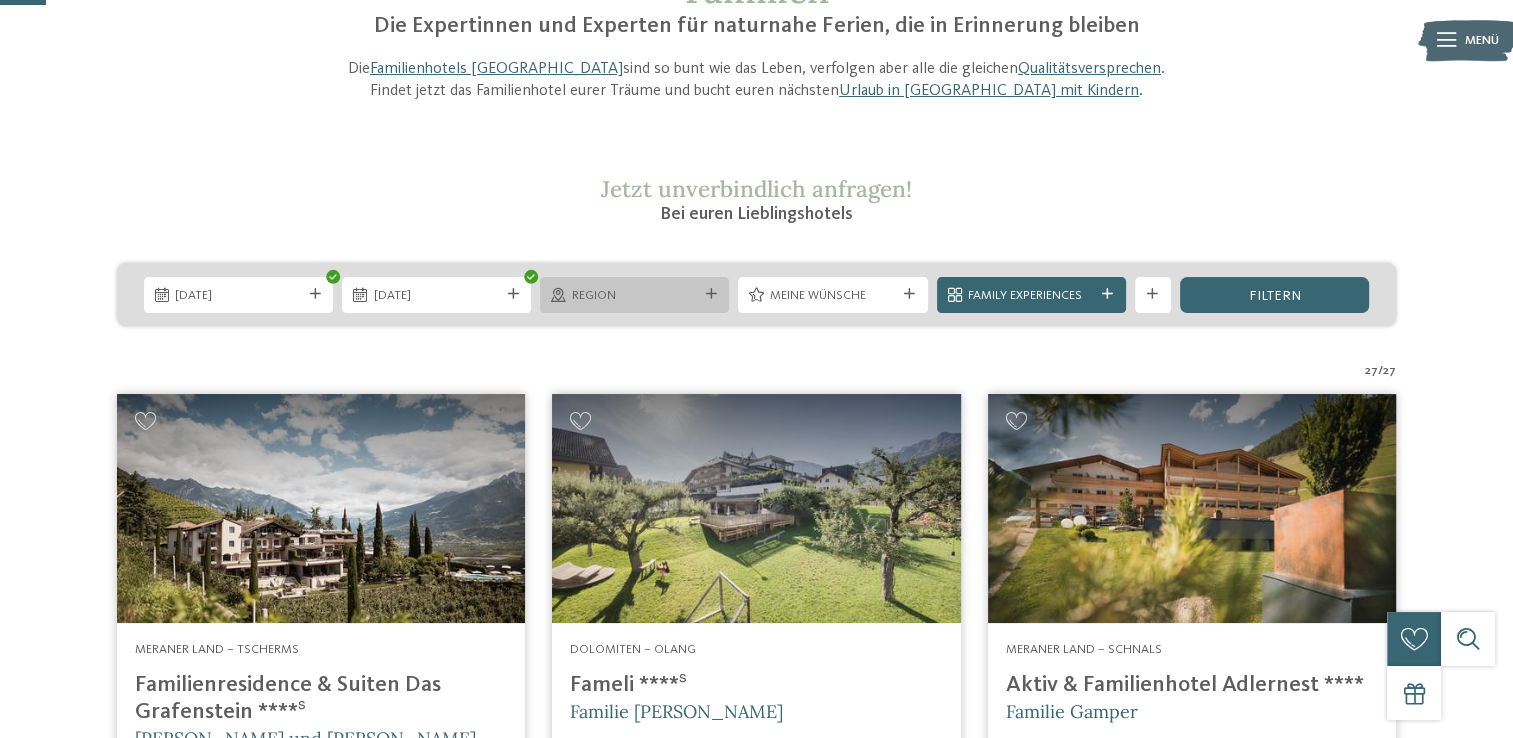 click on "Region" at bounding box center [635, 296] 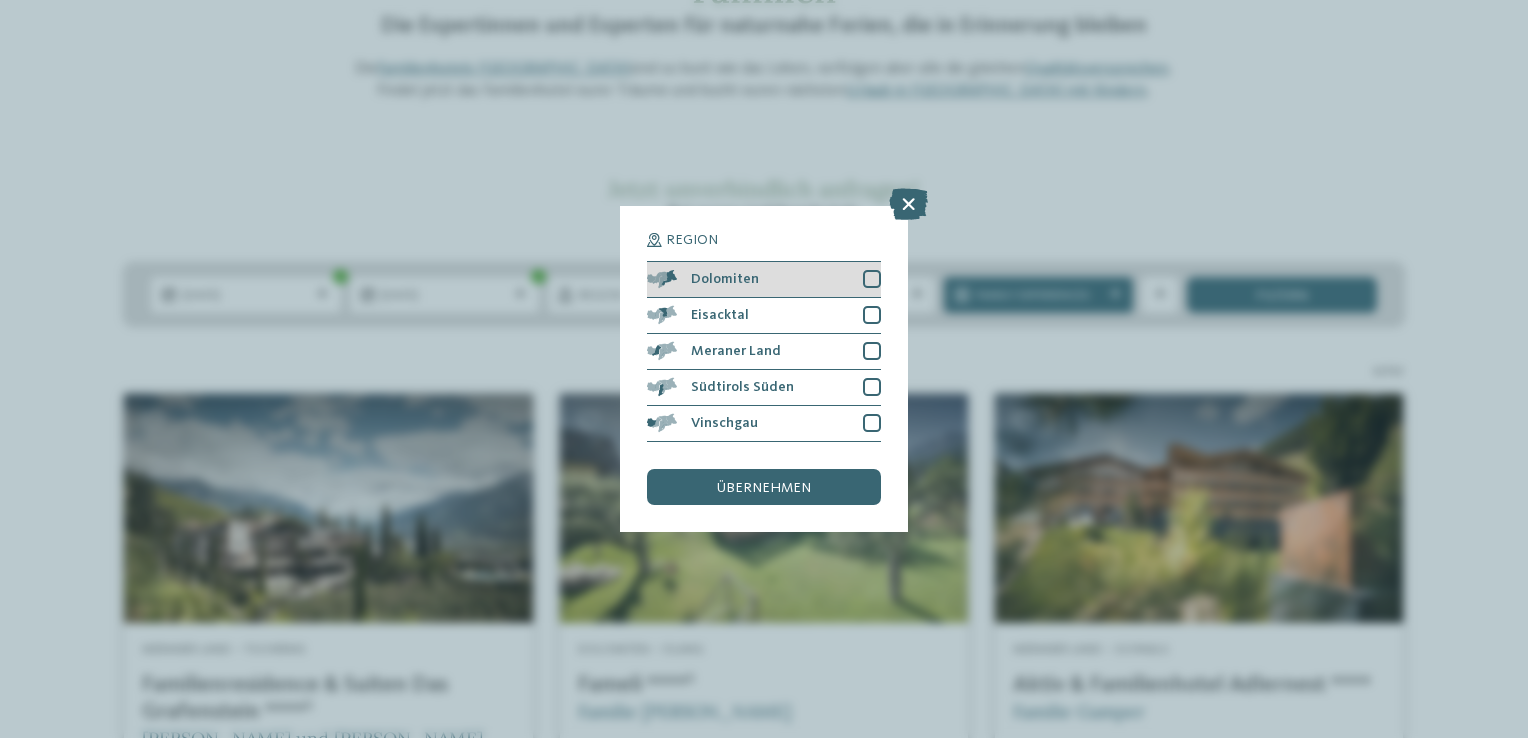 click on "Dolomiten" at bounding box center (725, 279) 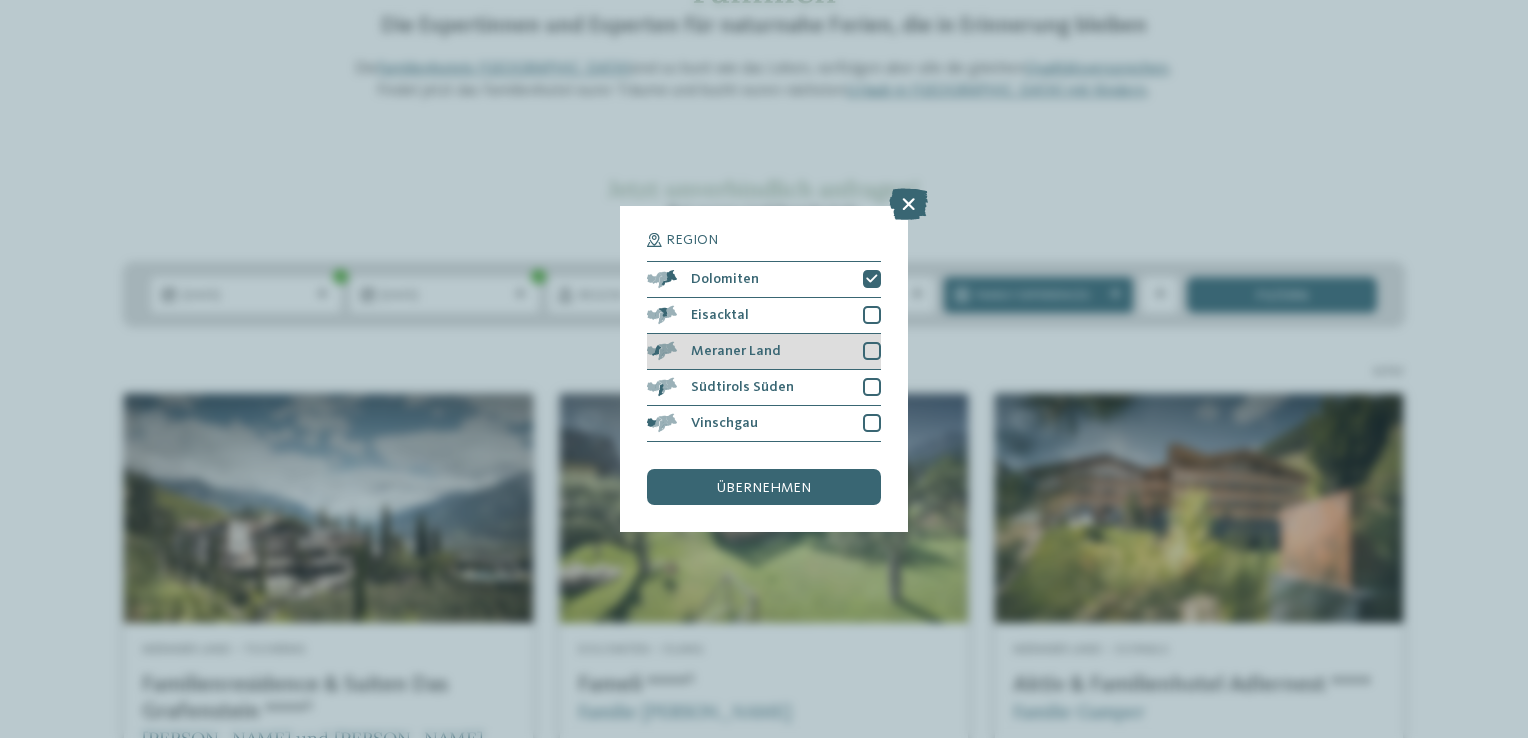 click on "Meraner Land" at bounding box center [736, 351] 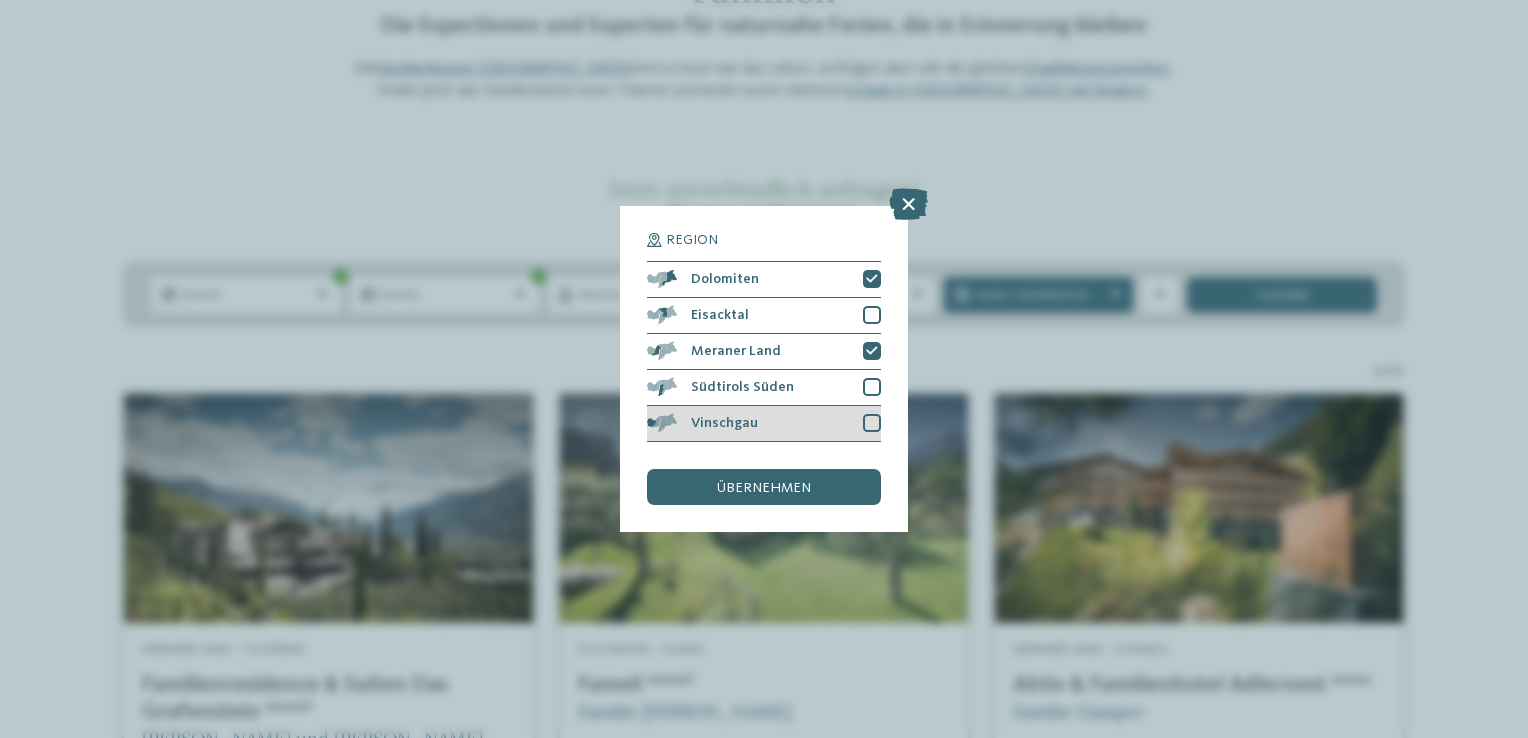 click on "Vinschgau" at bounding box center [764, 424] 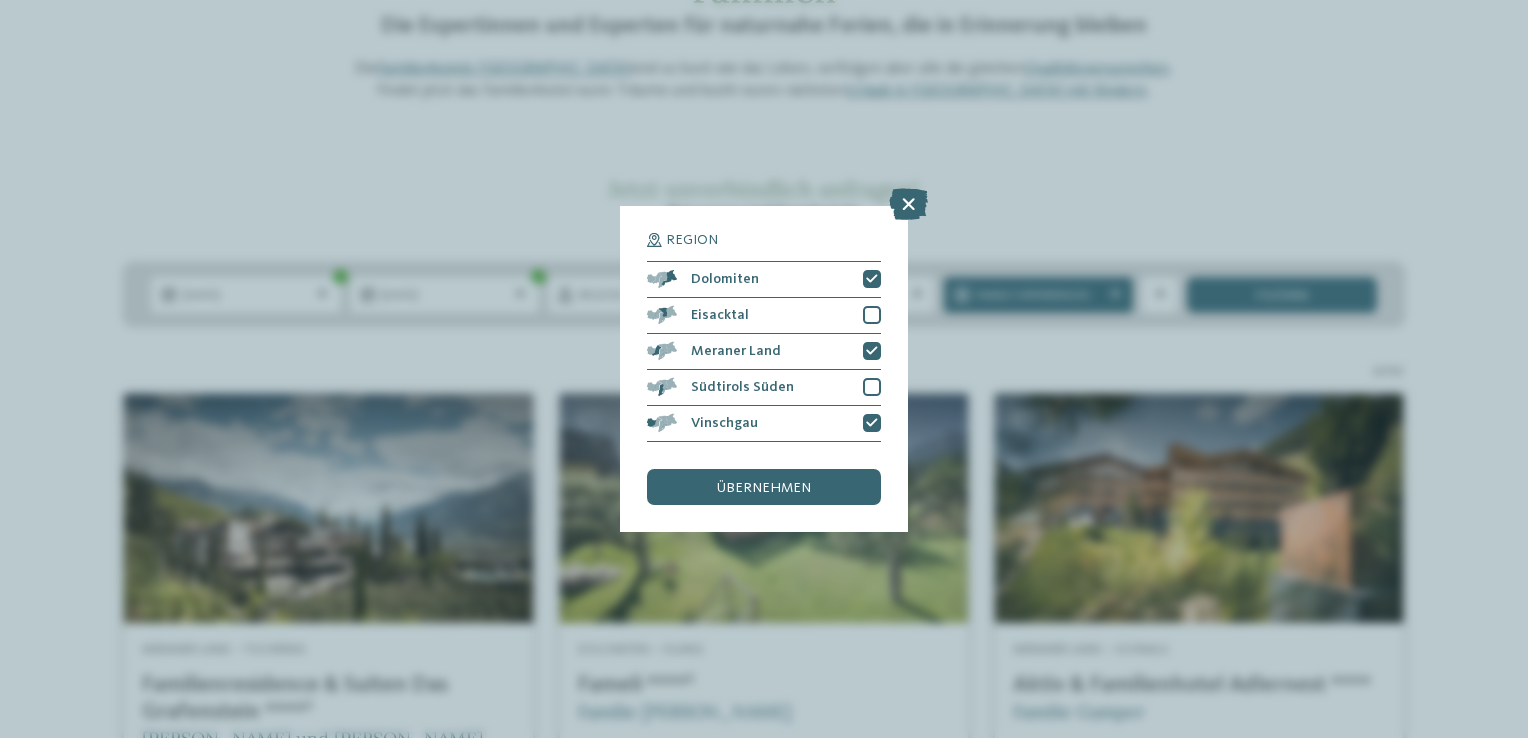 drag, startPoint x: 792, startPoint y: 492, endPoint x: 818, endPoint y: 488, distance: 26.305893 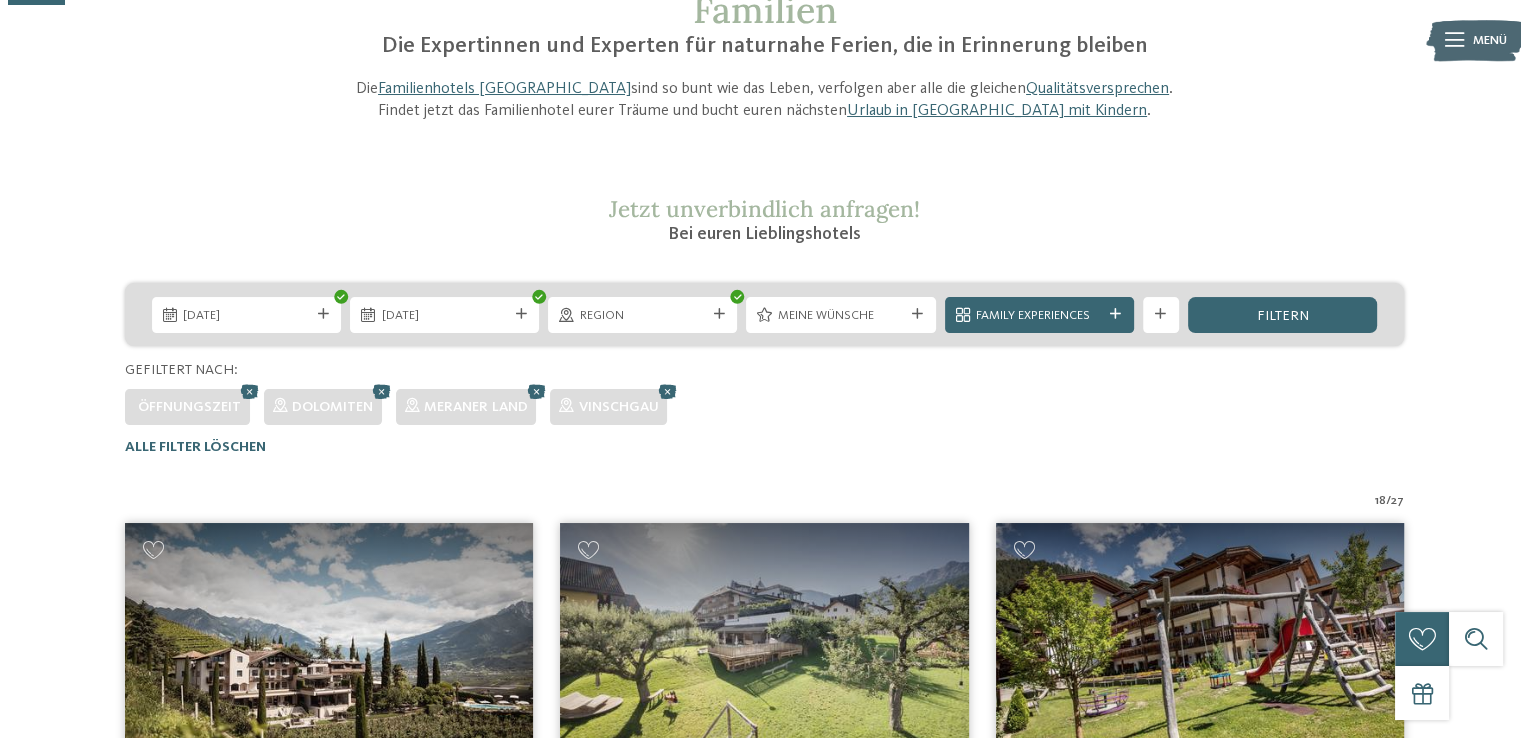 scroll, scrollTop: 179, scrollLeft: 0, axis: vertical 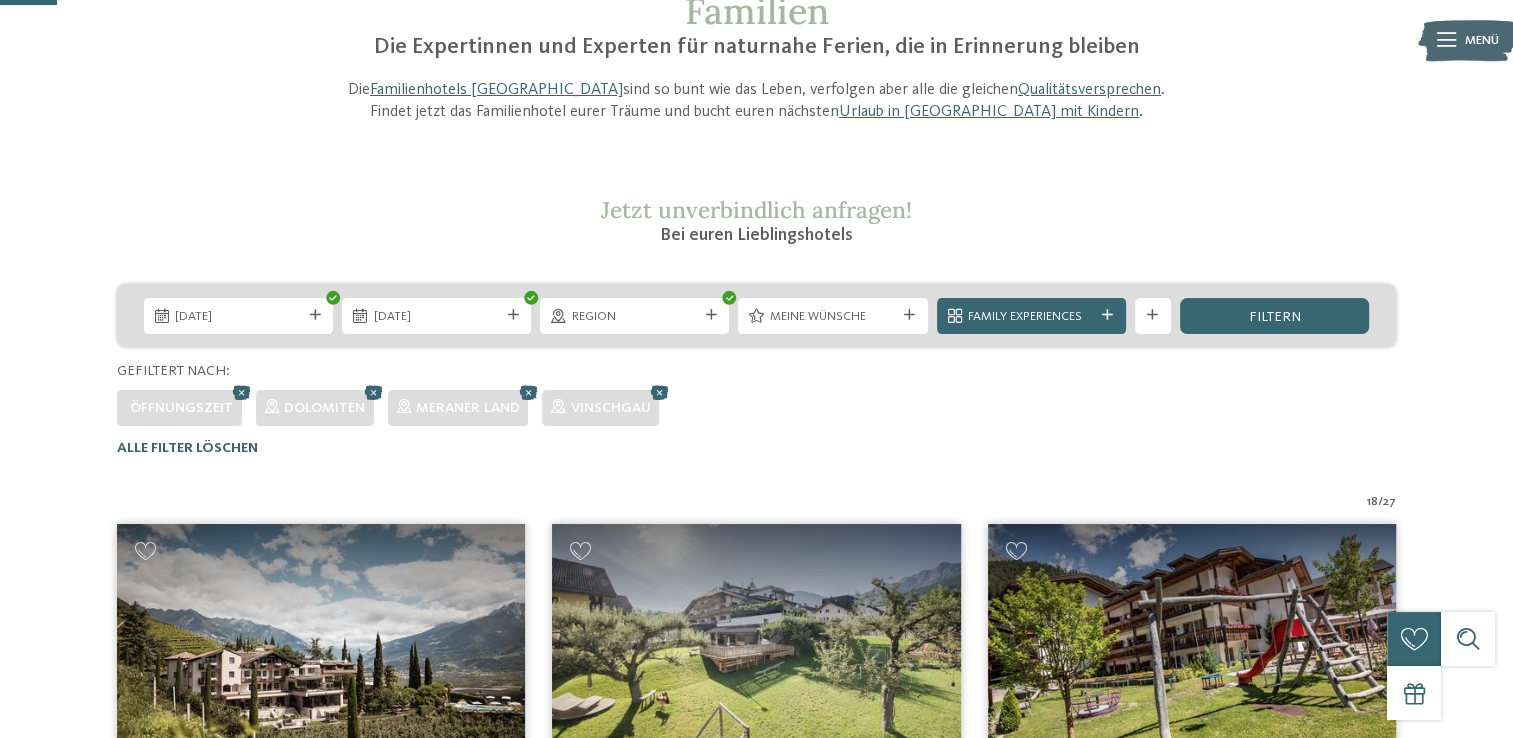 click on "Meine Wünsche" at bounding box center (833, 317) 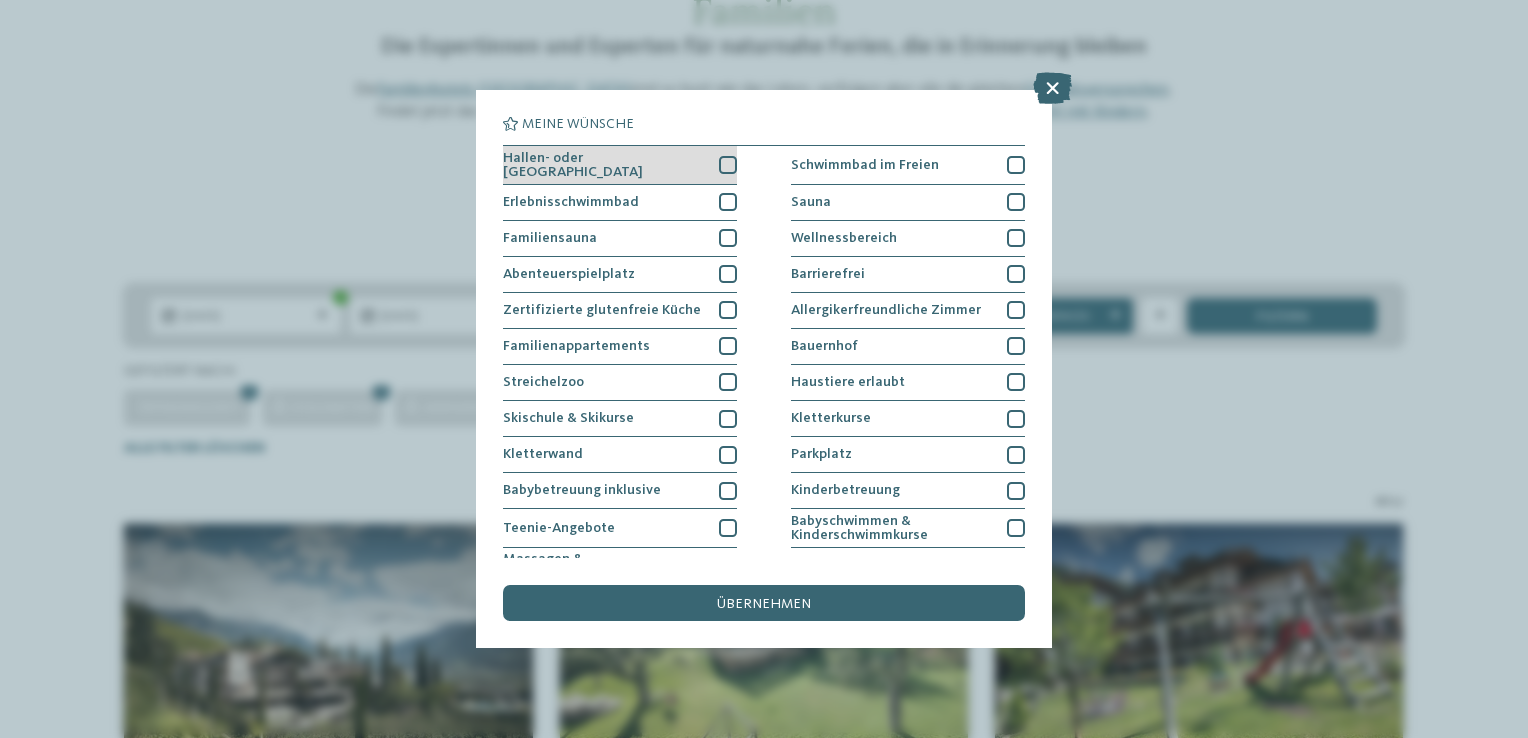 click at bounding box center (728, 165) 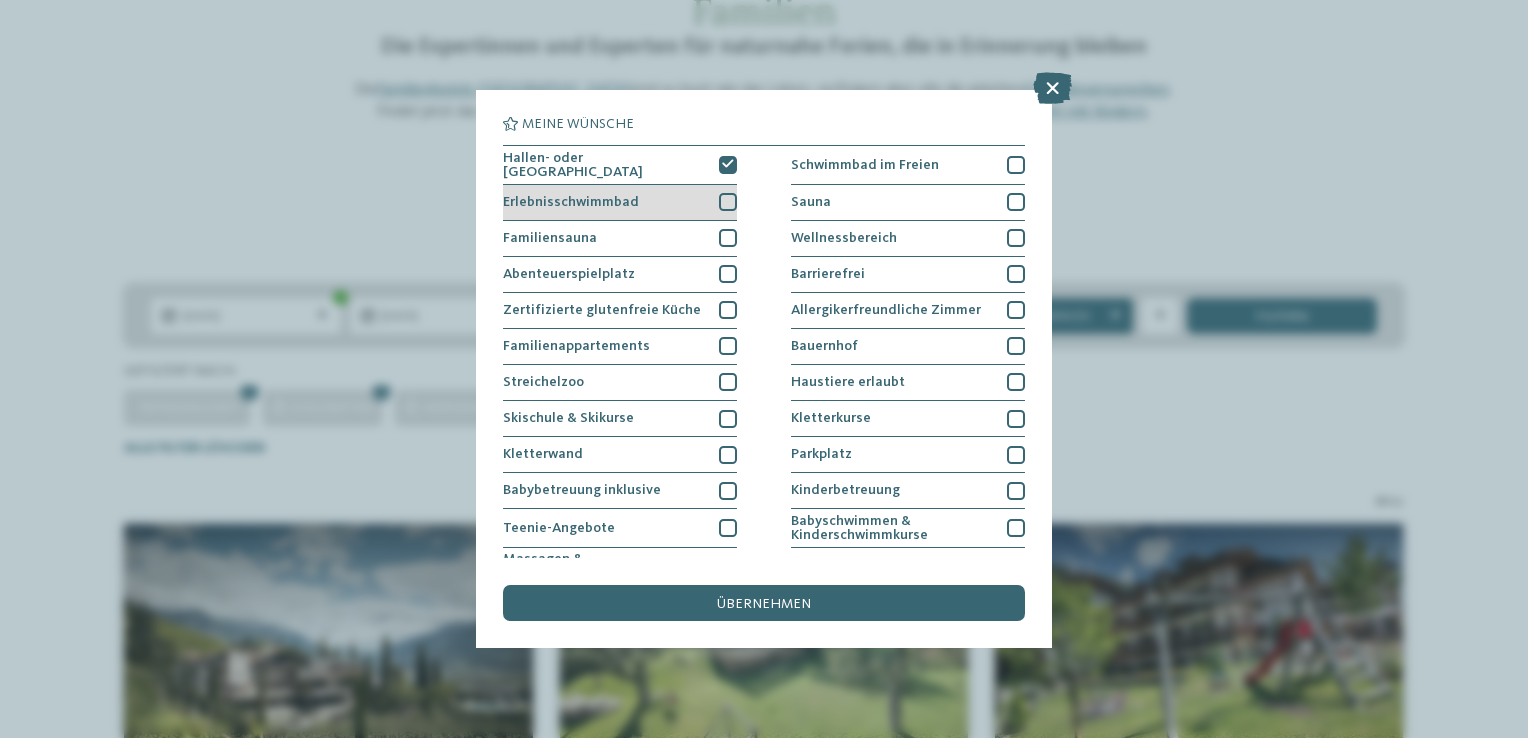 click at bounding box center (728, 202) 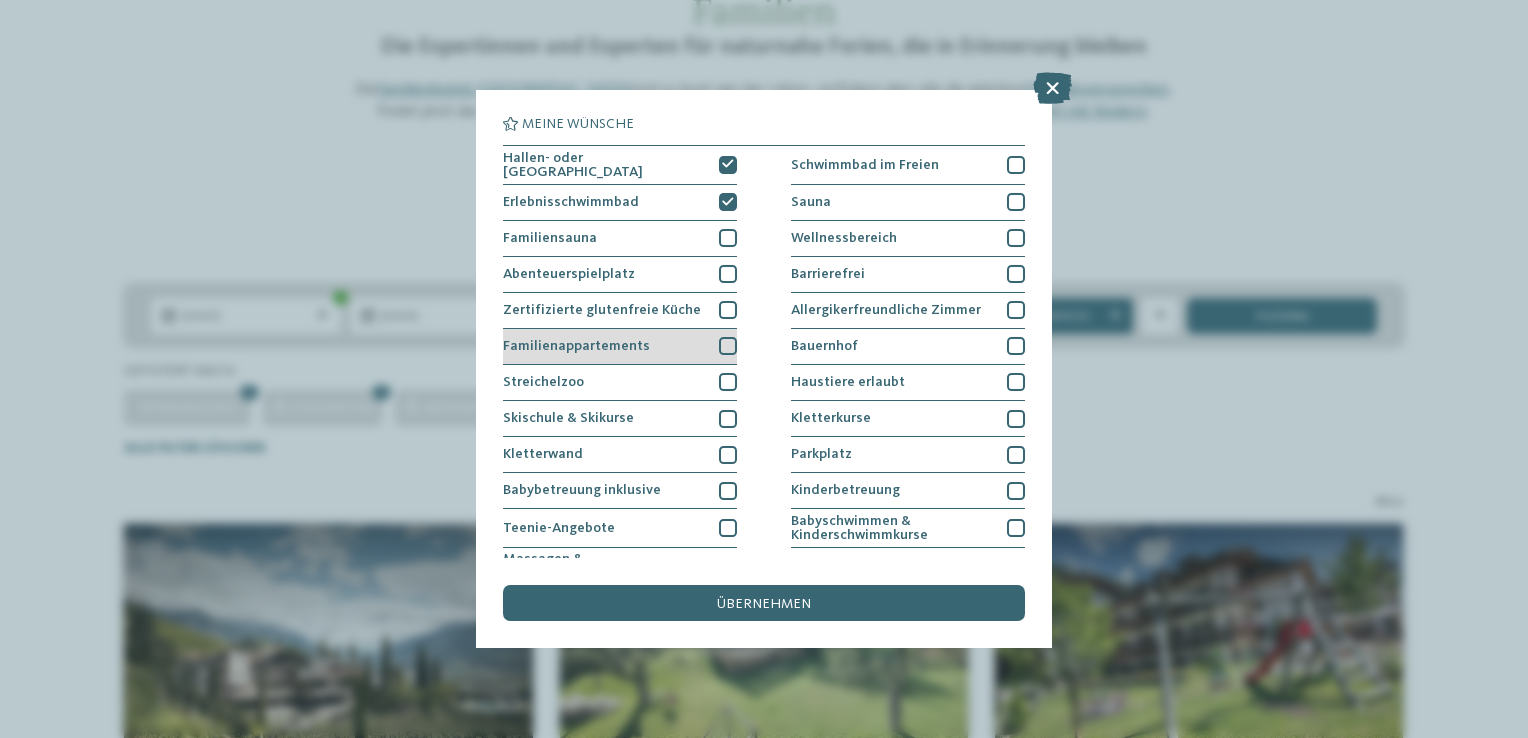 click at bounding box center [728, 346] 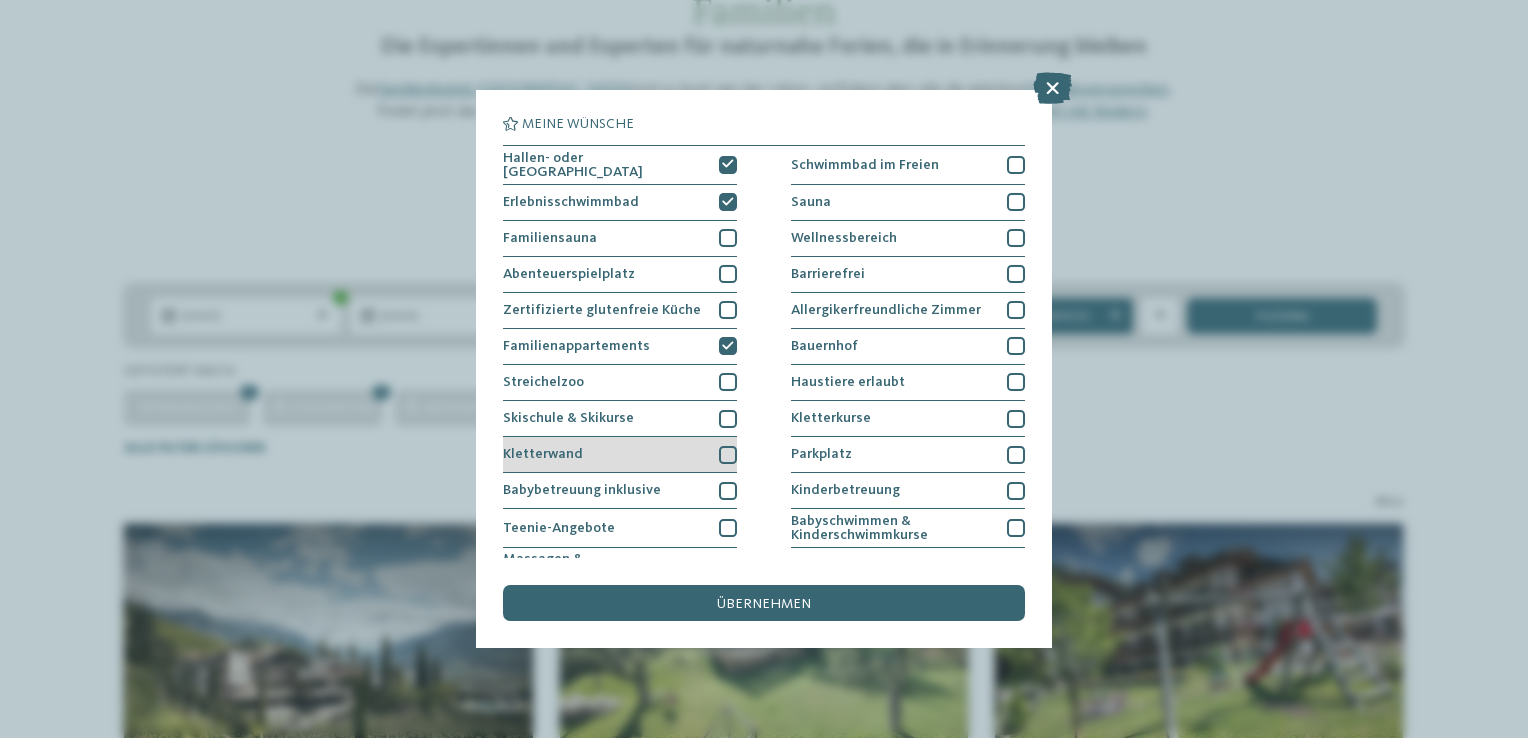scroll, scrollTop: 100, scrollLeft: 0, axis: vertical 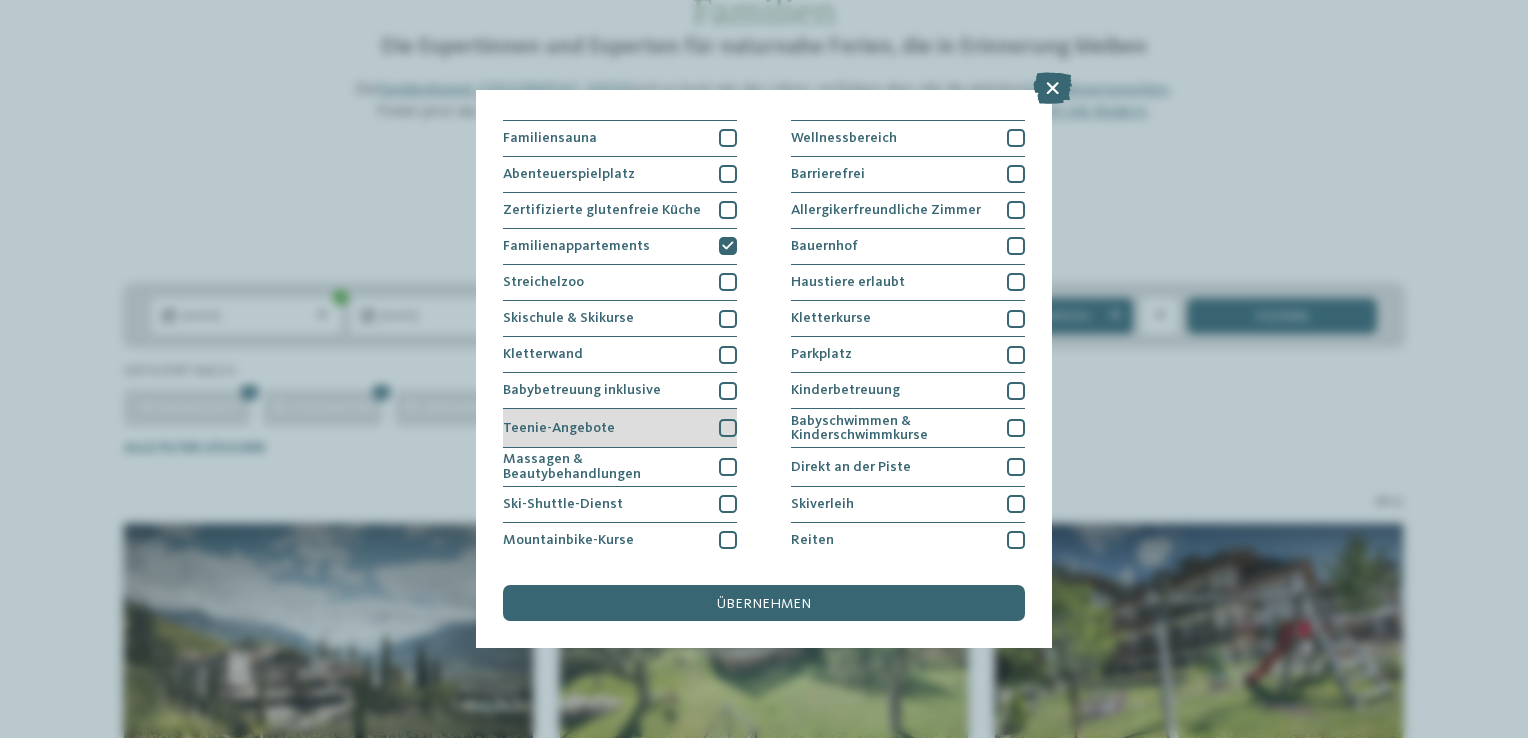 click at bounding box center (728, 428) 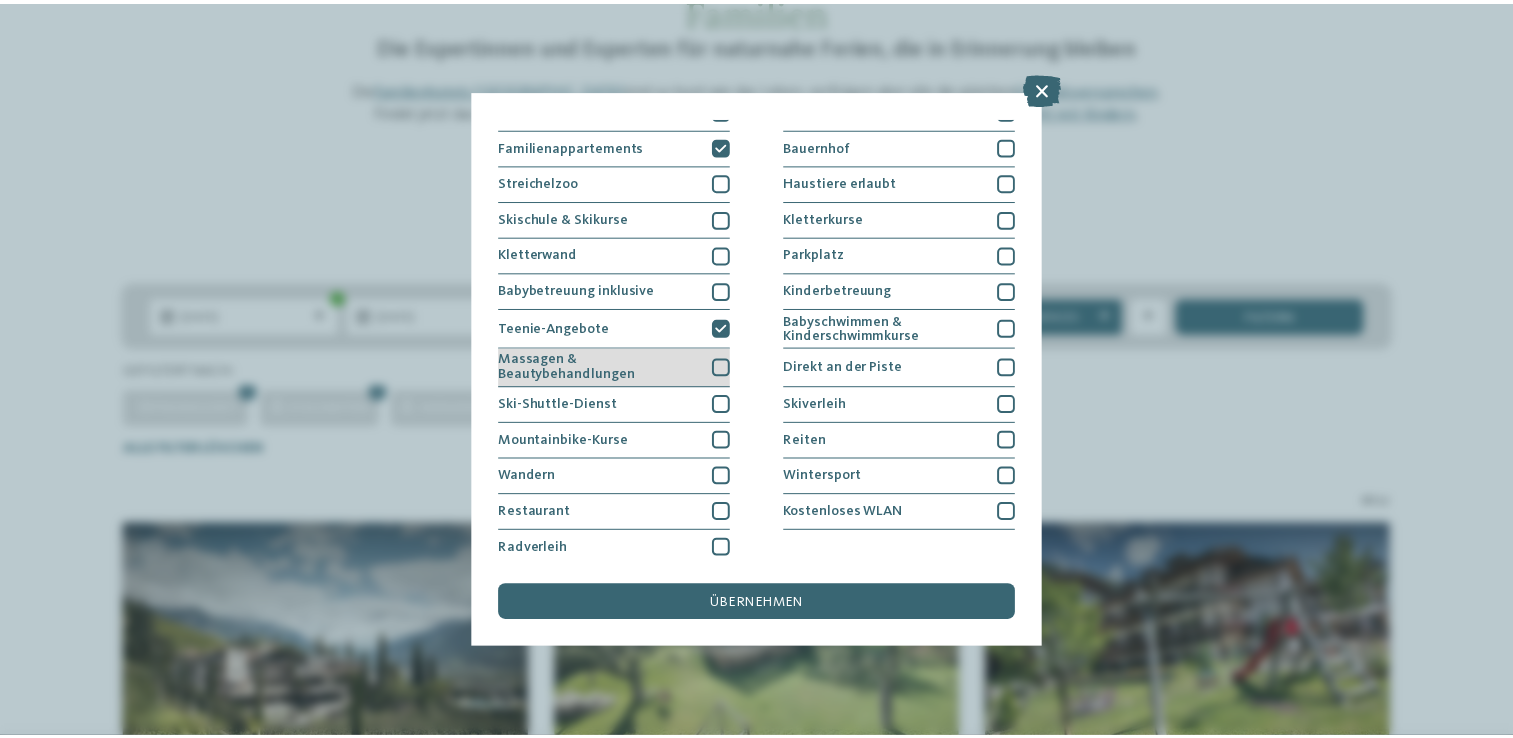 scroll, scrollTop: 204, scrollLeft: 0, axis: vertical 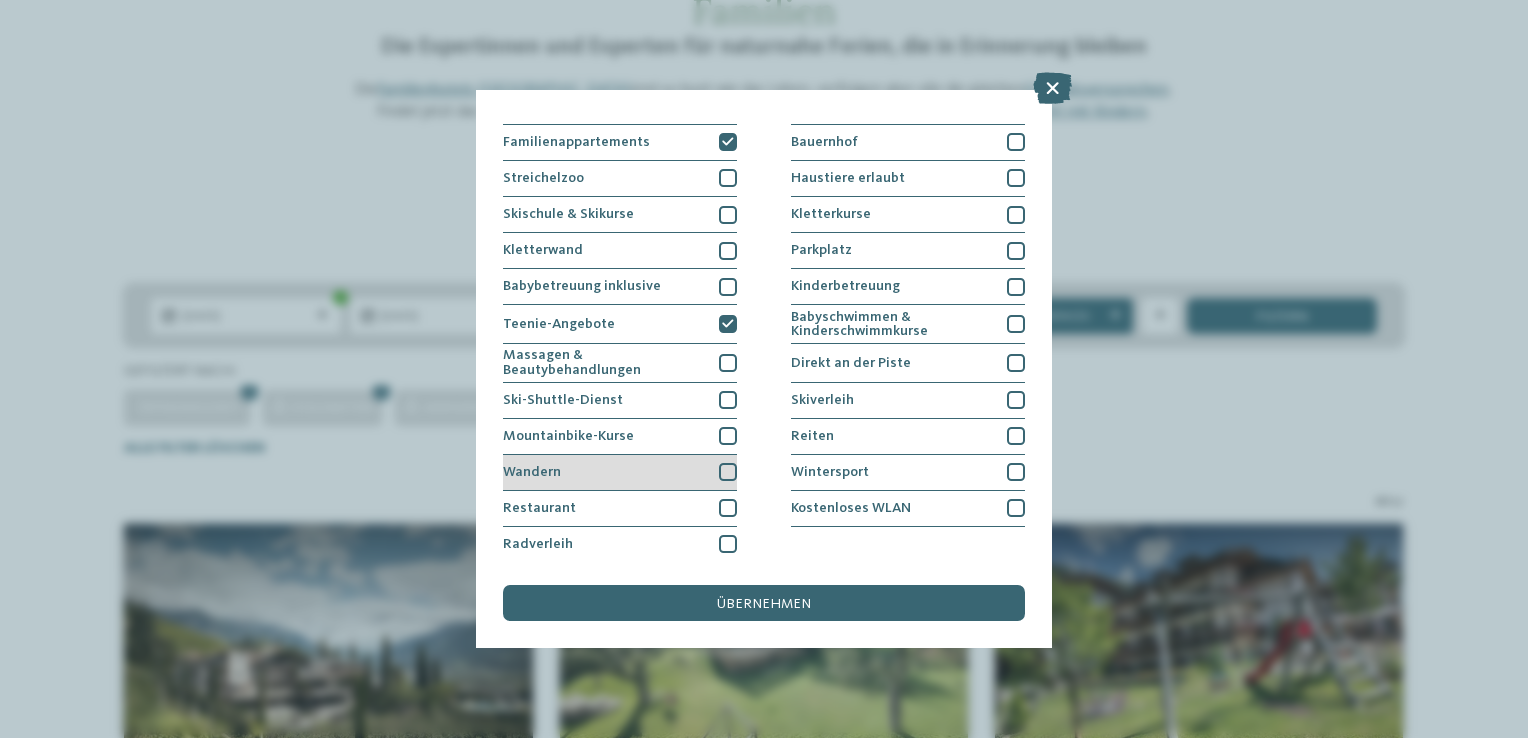 click at bounding box center (728, 472) 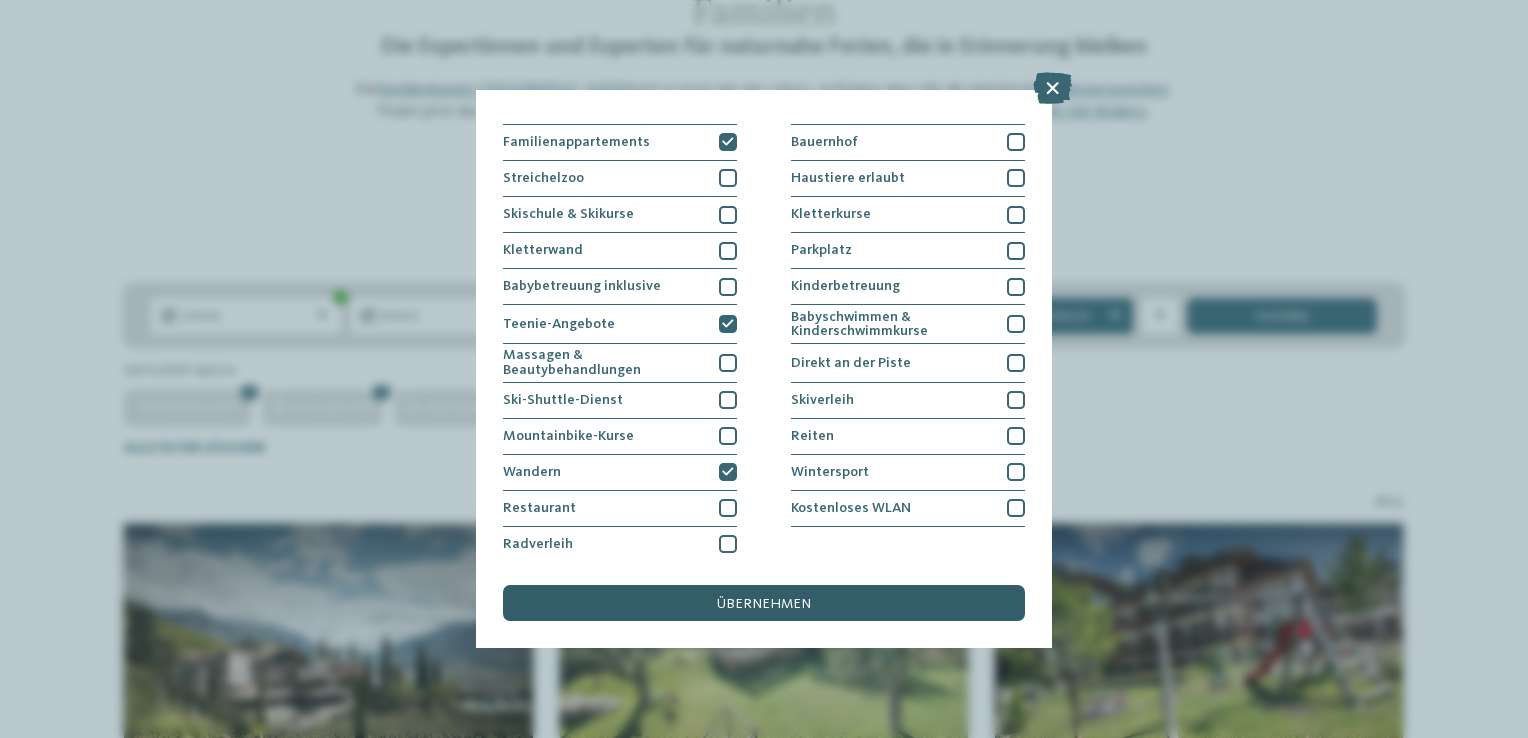 click on "übernehmen" at bounding box center [764, 603] 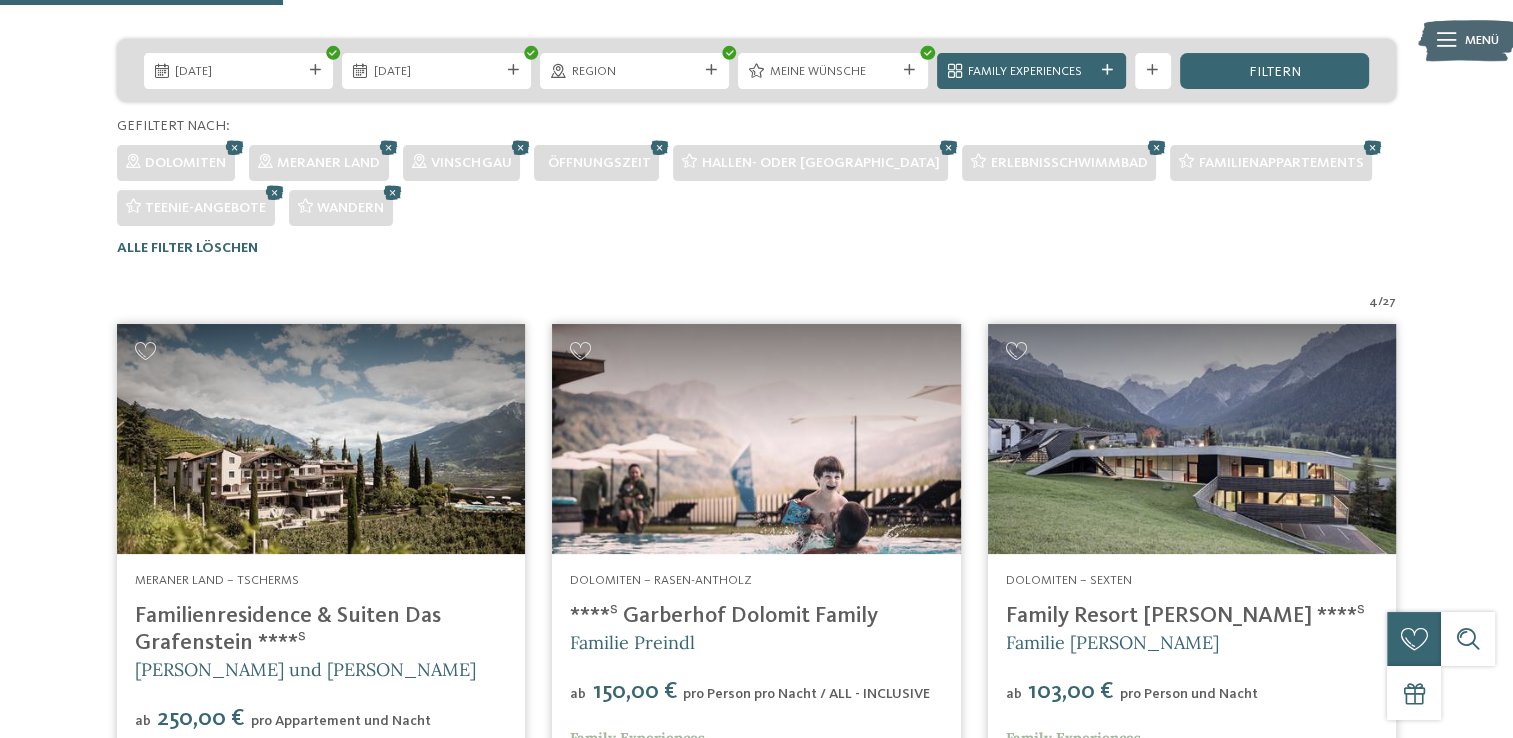 scroll, scrollTop: 624, scrollLeft: 0, axis: vertical 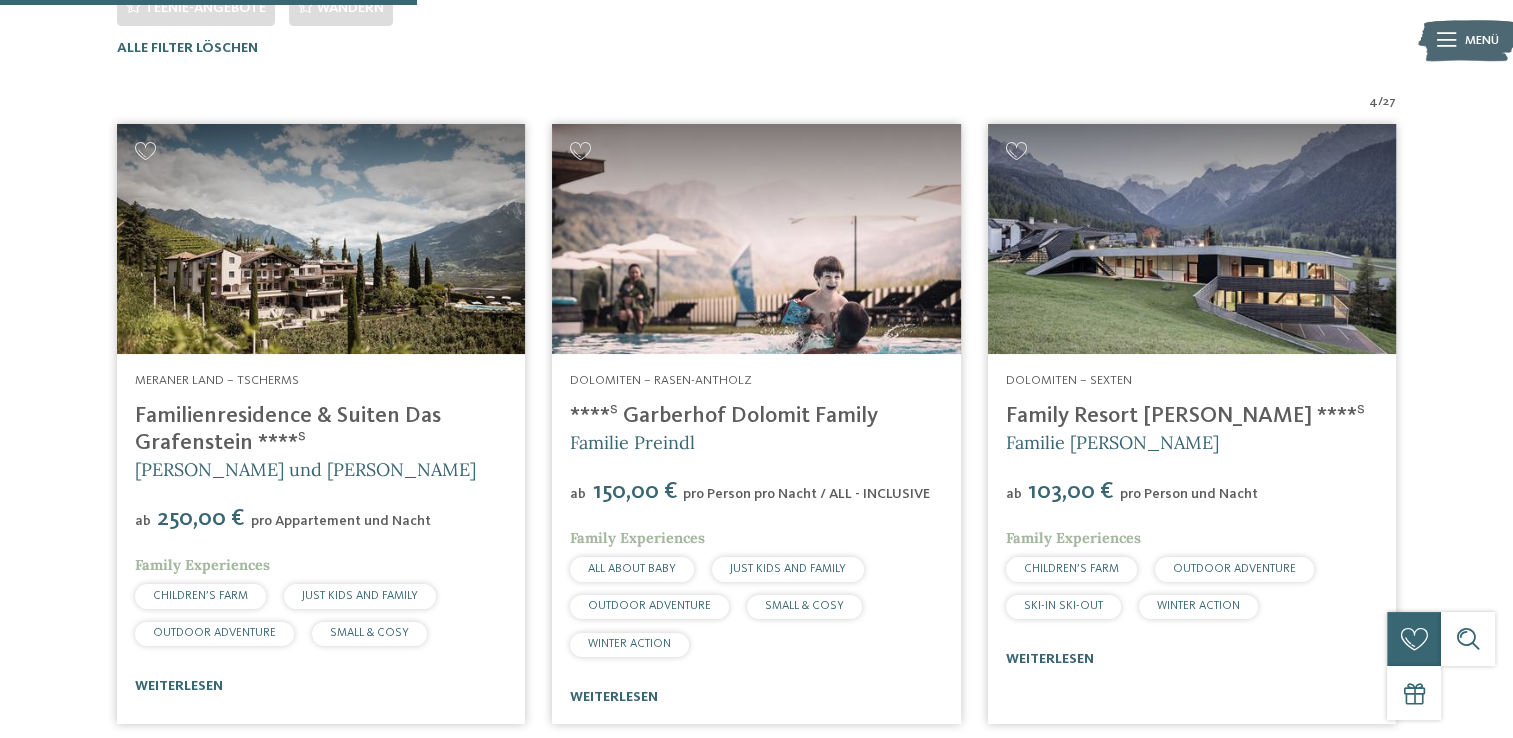 click on "****ˢ Garberhof Dolomit Family" at bounding box center [724, 416] 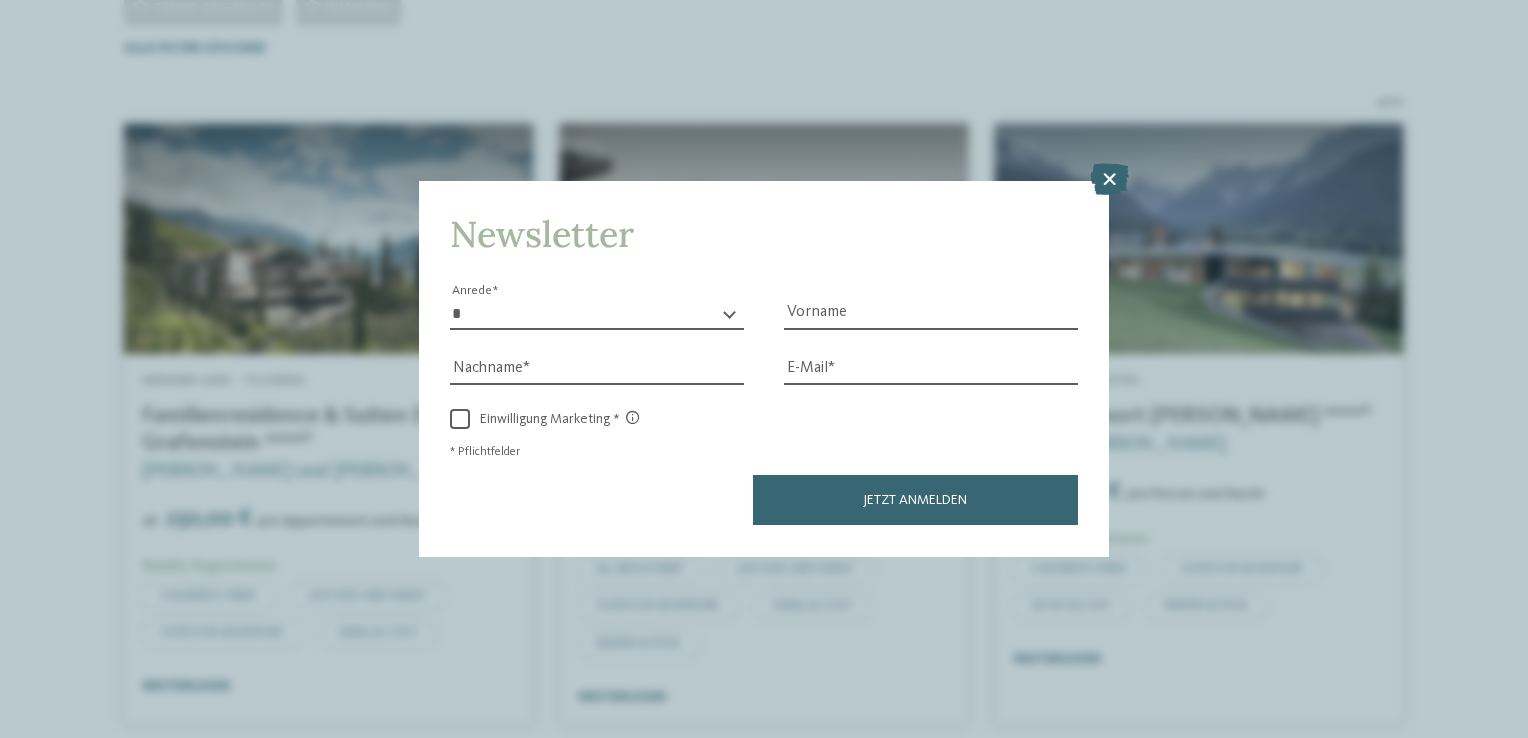 drag, startPoint x: 1111, startPoint y: 177, endPoint x: 1098, endPoint y: 204, distance: 29.966648 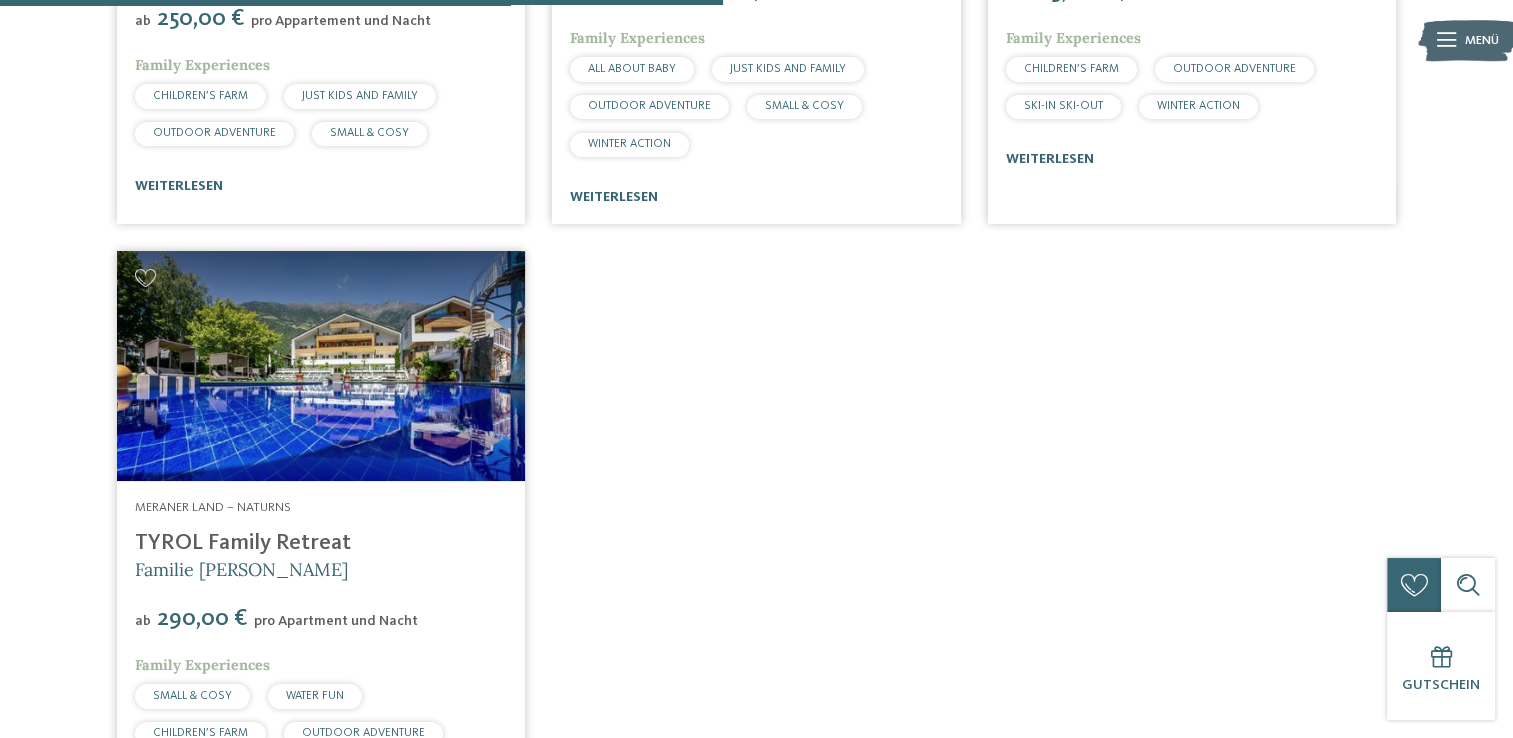 scroll, scrollTop: 724, scrollLeft: 0, axis: vertical 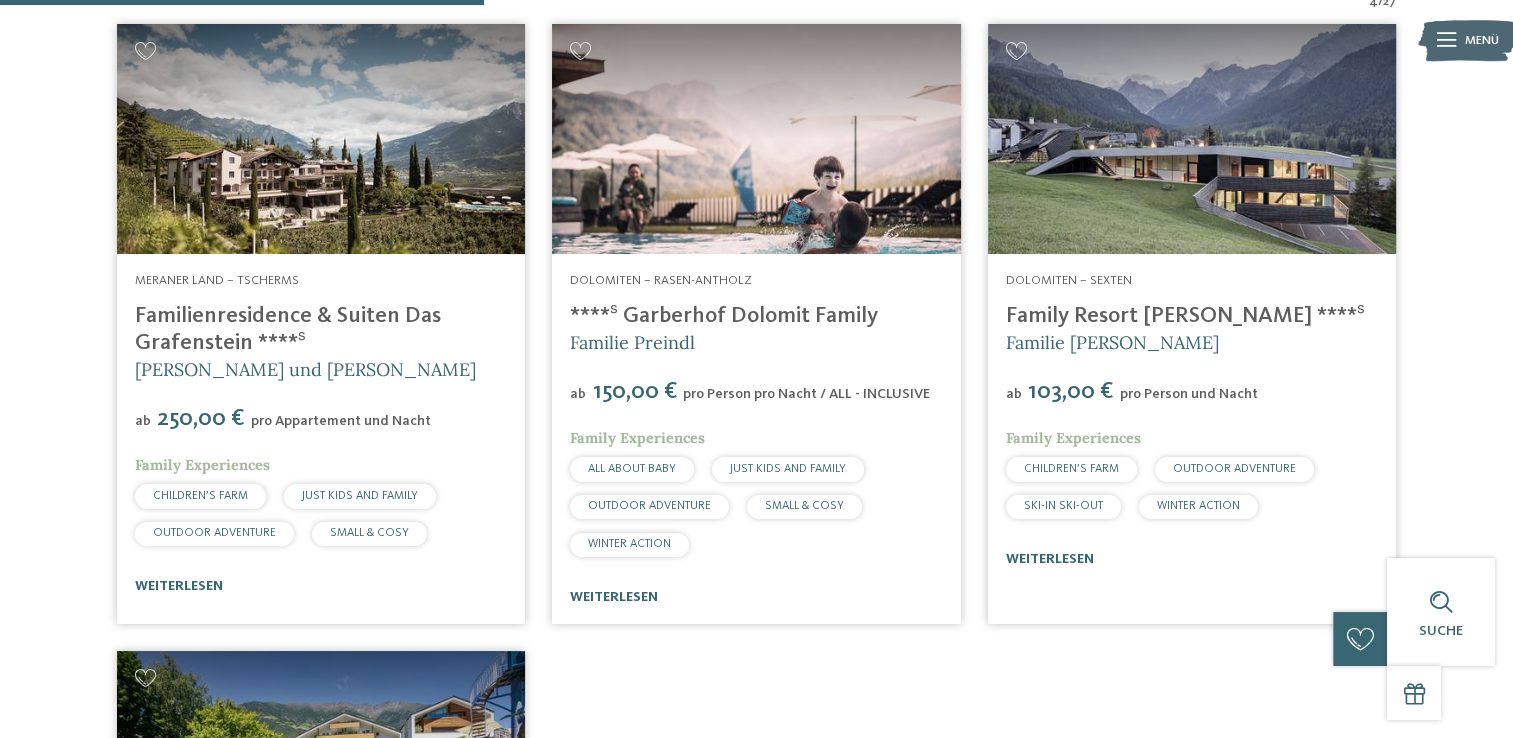 click on "Dolomiten – Sexten
Family Resort Rainer ****ˢ
Familie Rainer
ab
103,00 €
pro Person und Nacht
Family Experiences
CHILDREN’S FARM" at bounding box center (1192, 420) 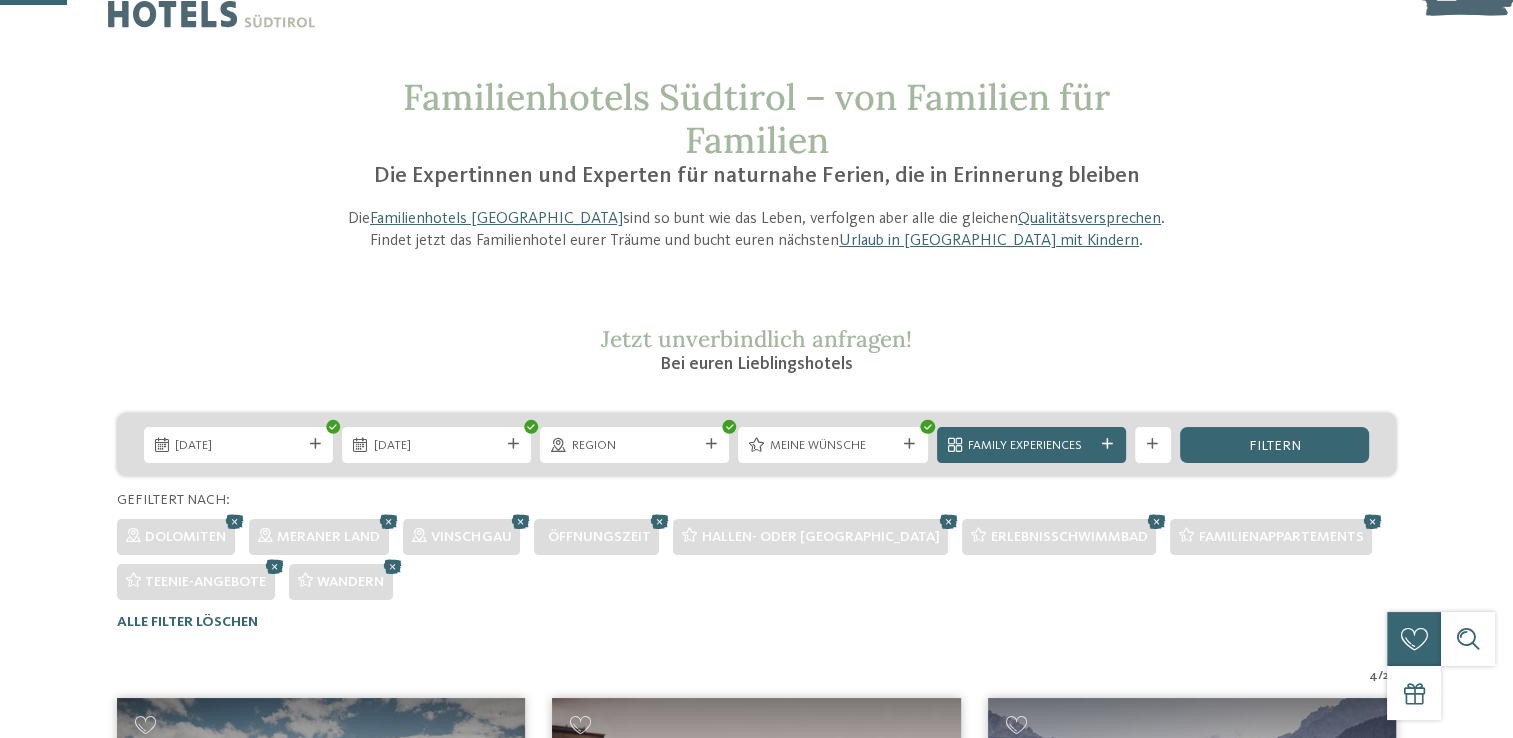 scroll, scrollTop: 0, scrollLeft: 0, axis: both 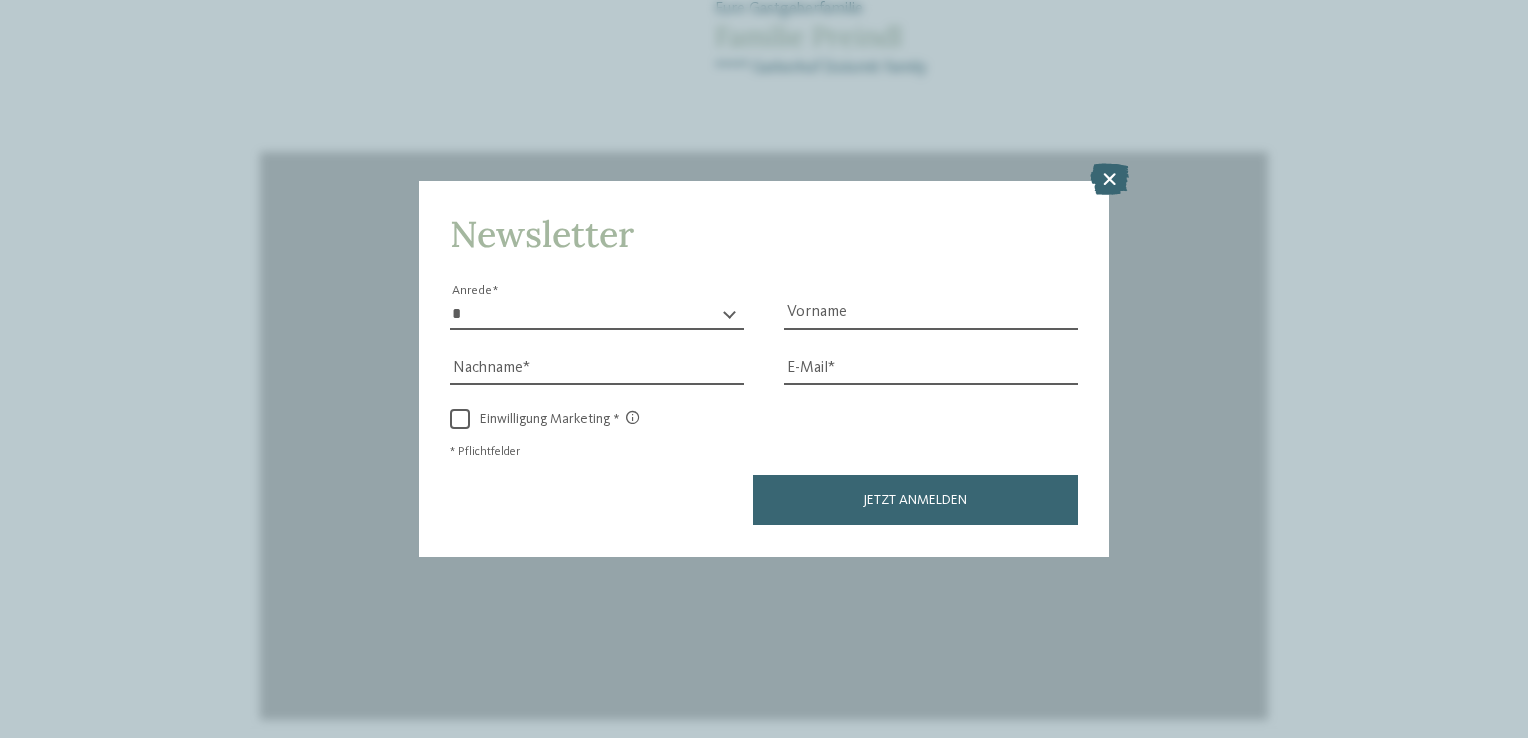 click at bounding box center [1109, 180] 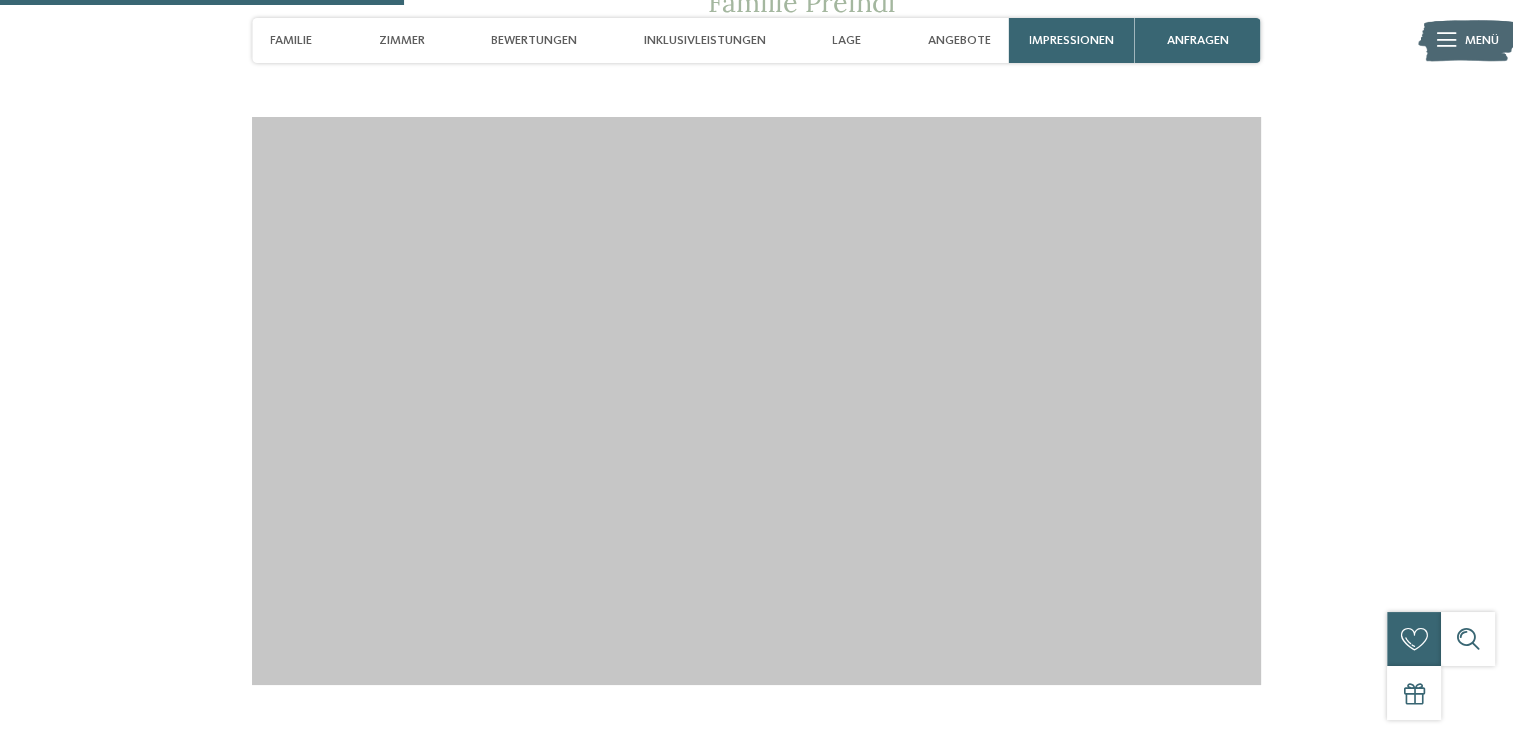 scroll, scrollTop: 1600, scrollLeft: 0, axis: vertical 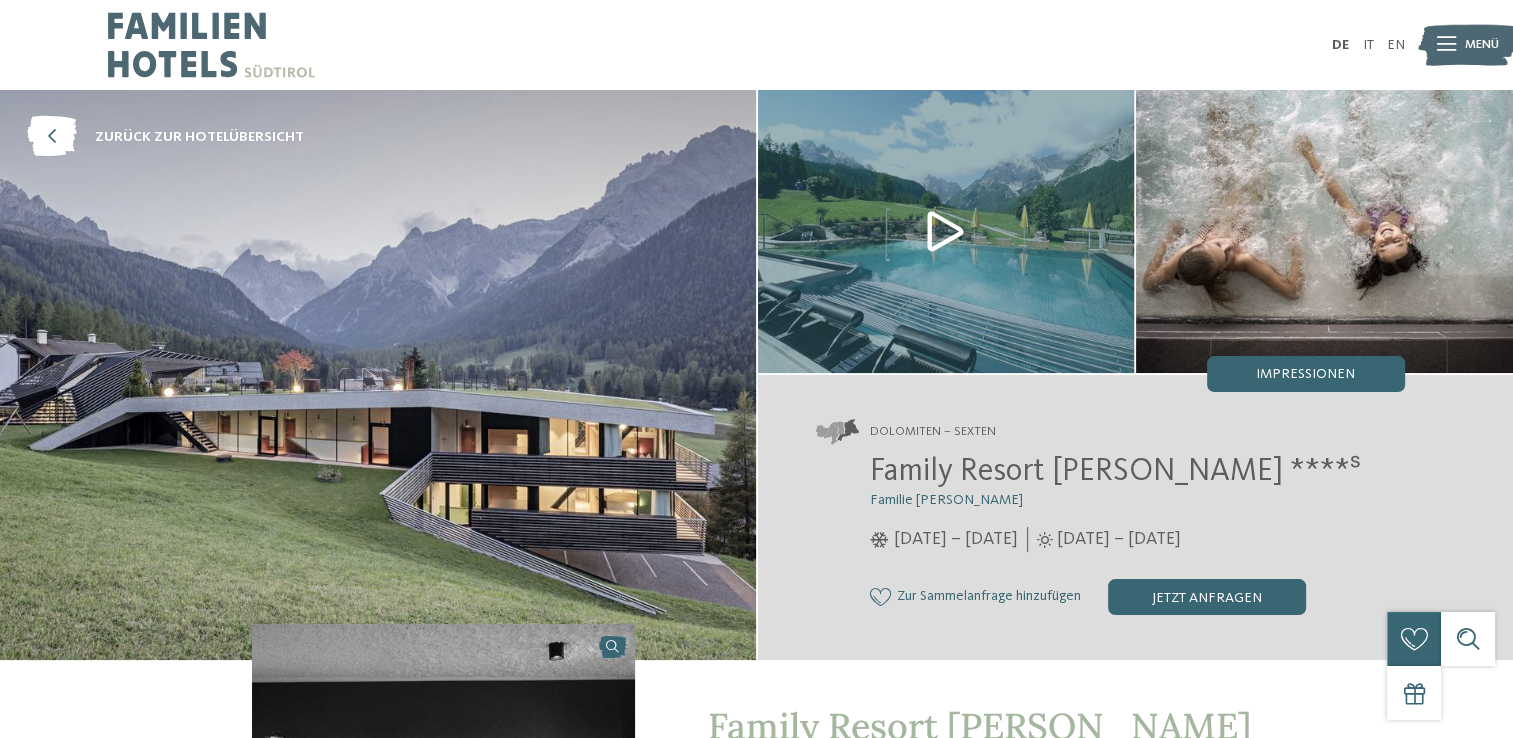 click at bounding box center (946, 231) 